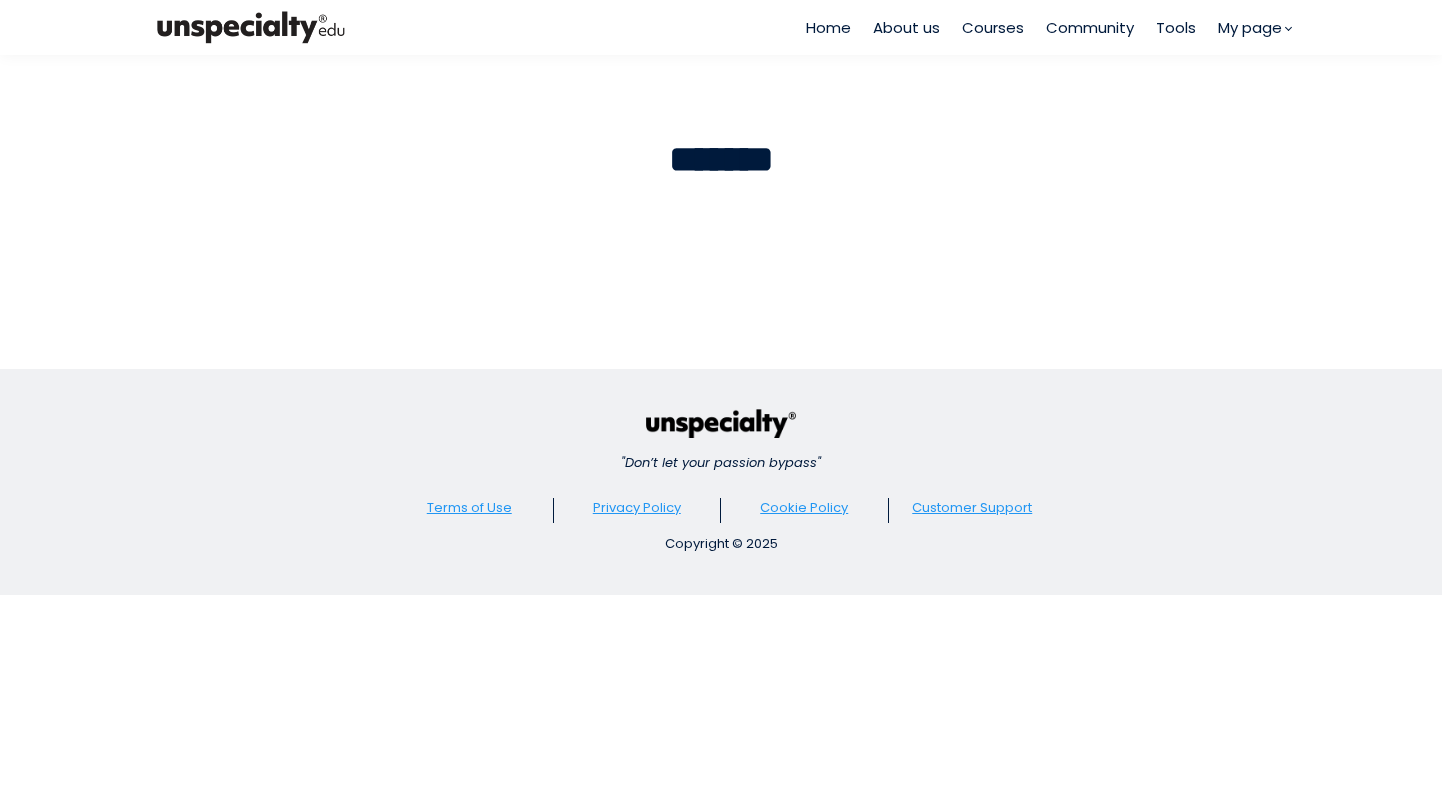 scroll, scrollTop: 0, scrollLeft: 0, axis: both 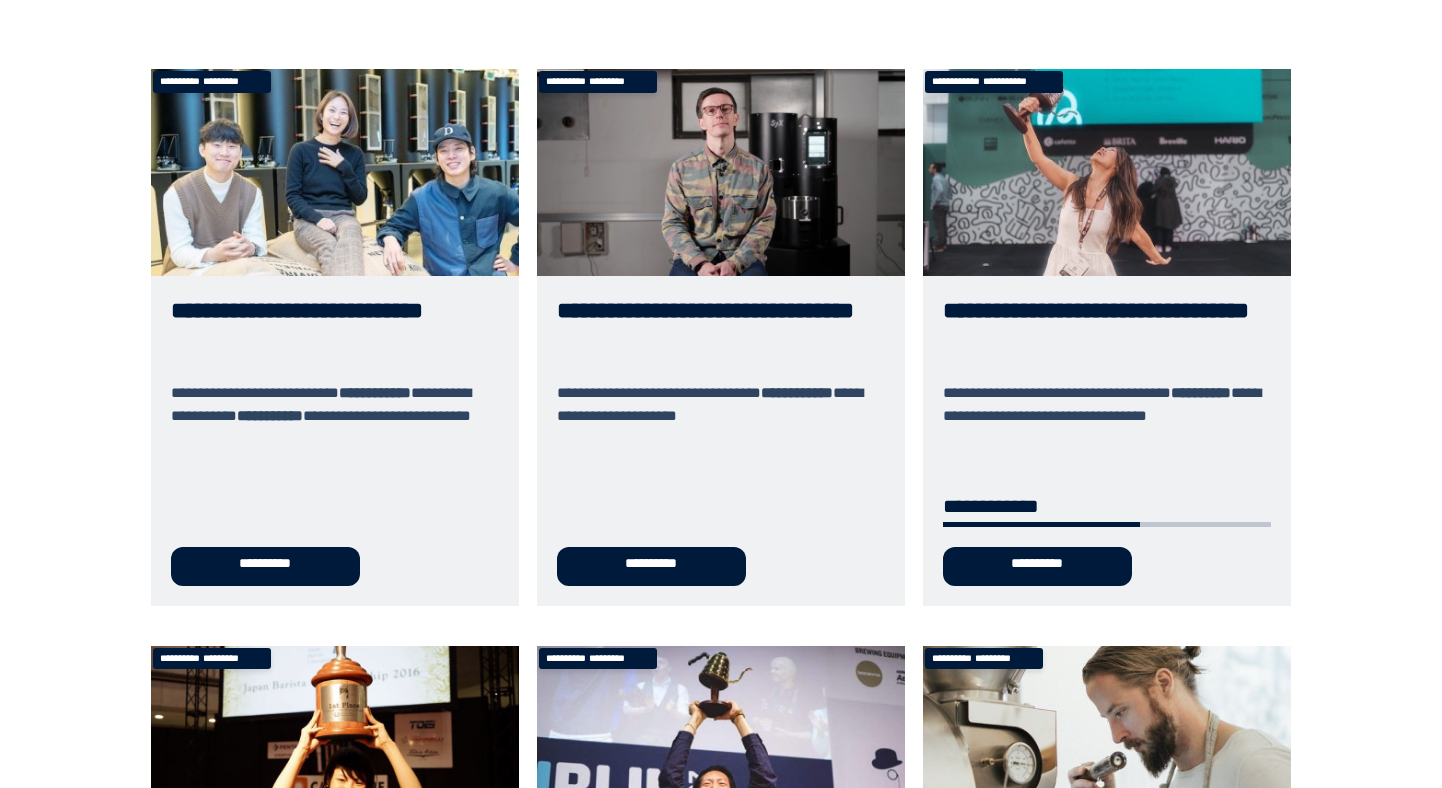 click on "**********" at bounding box center (1107, 337) 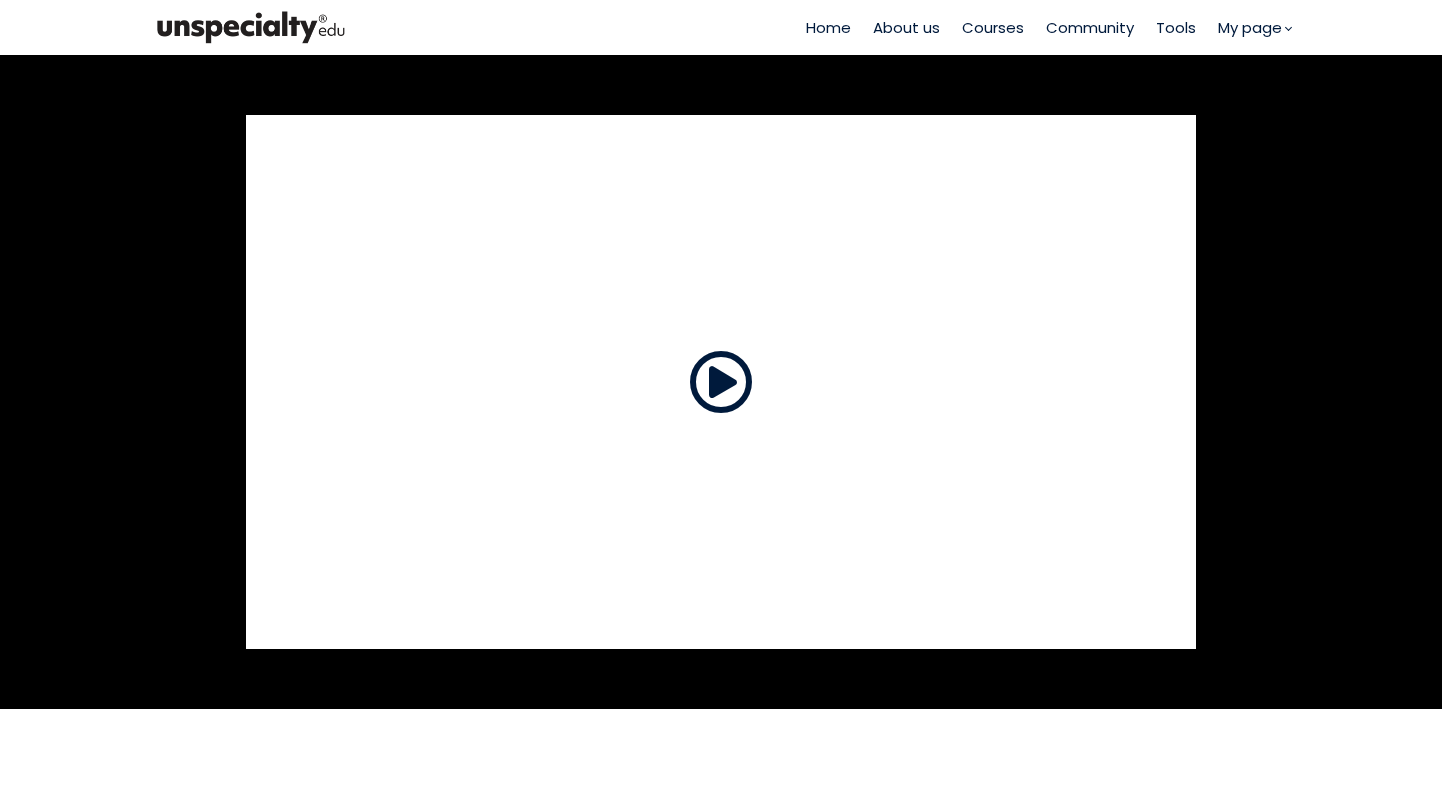 scroll, scrollTop: 0, scrollLeft: 0, axis: both 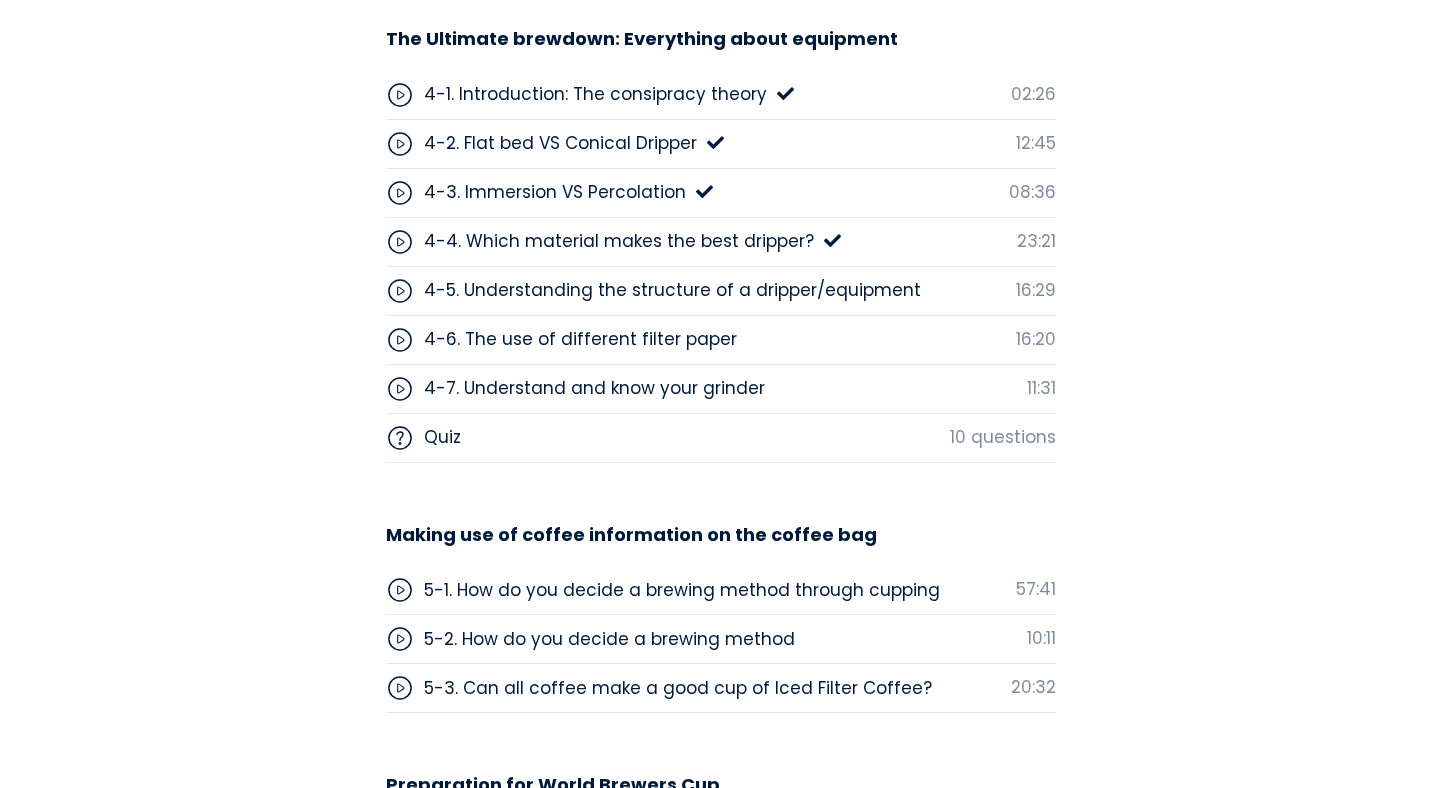 click on "4-5. Understanding the structure of a dripper/equipment" at bounding box center (672, 290) 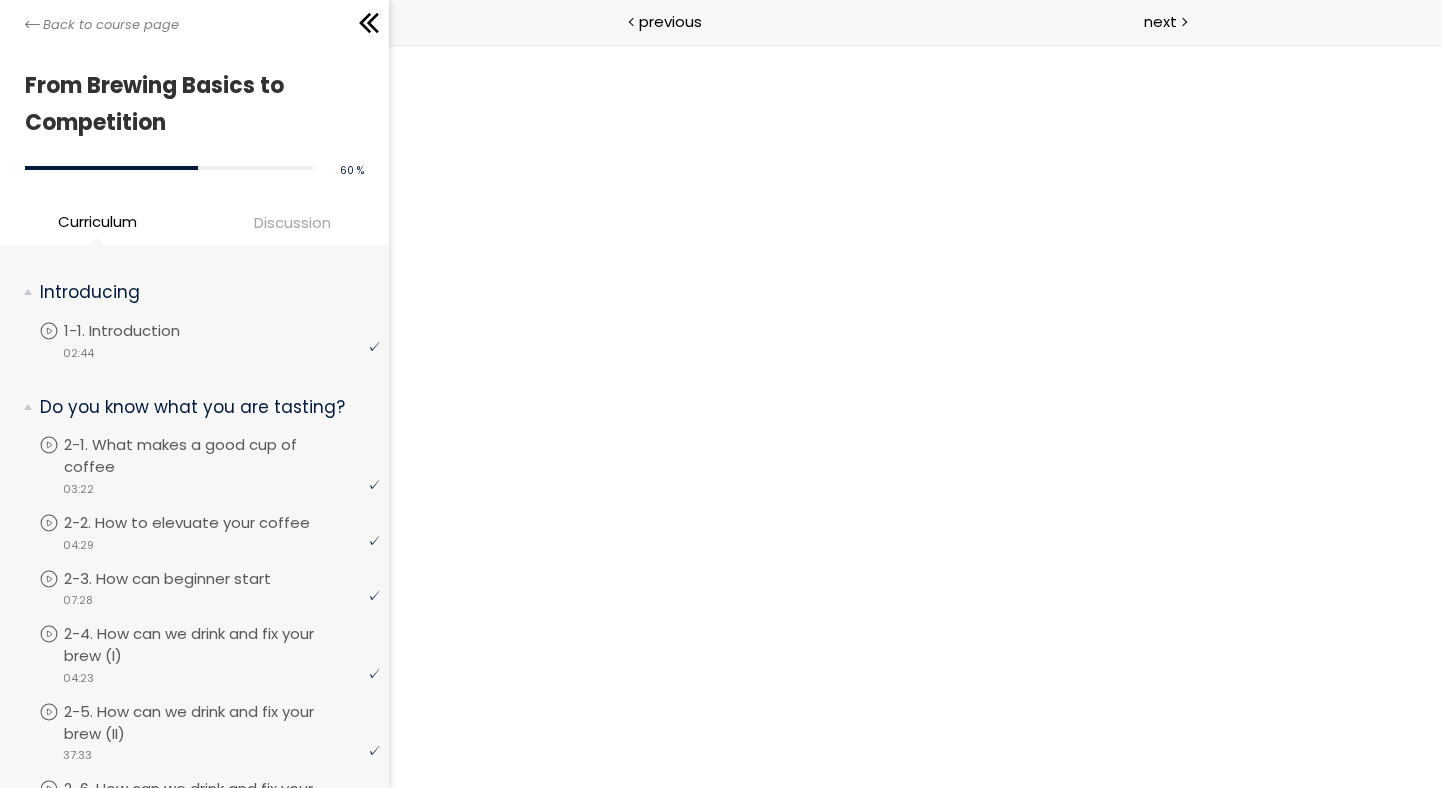 scroll, scrollTop: 0, scrollLeft: 0, axis: both 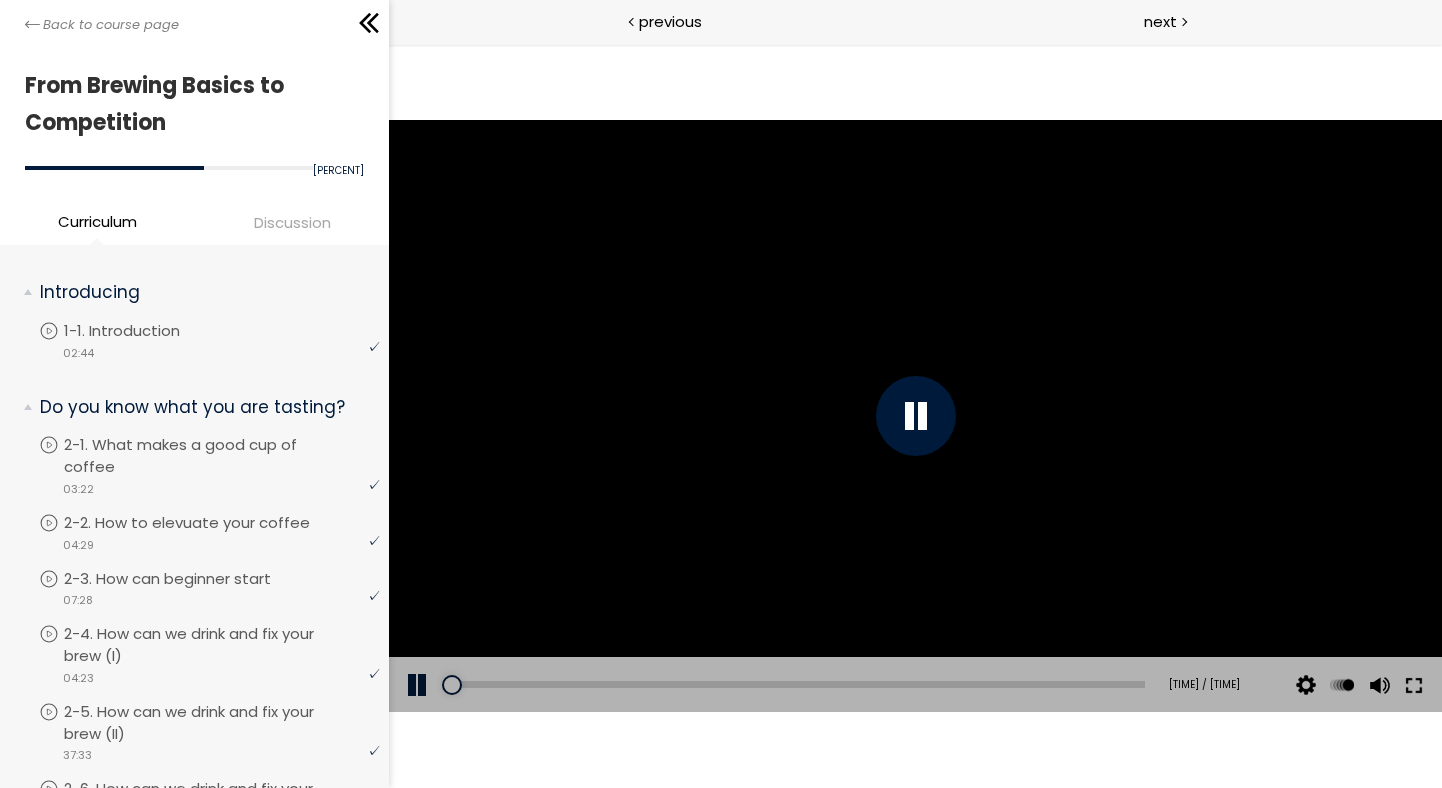 click at bounding box center (1414, 685) 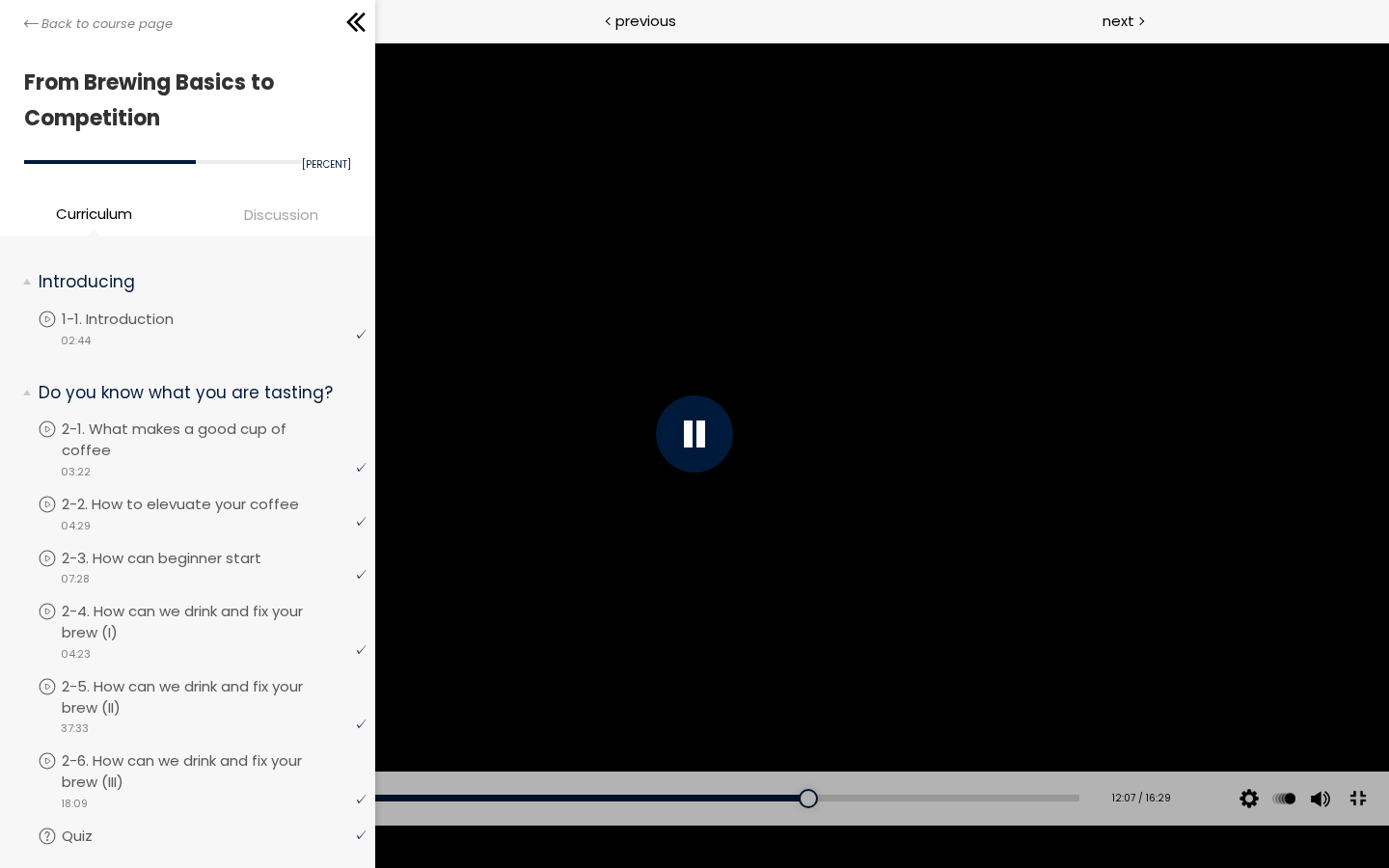 click at bounding box center [694, 434] 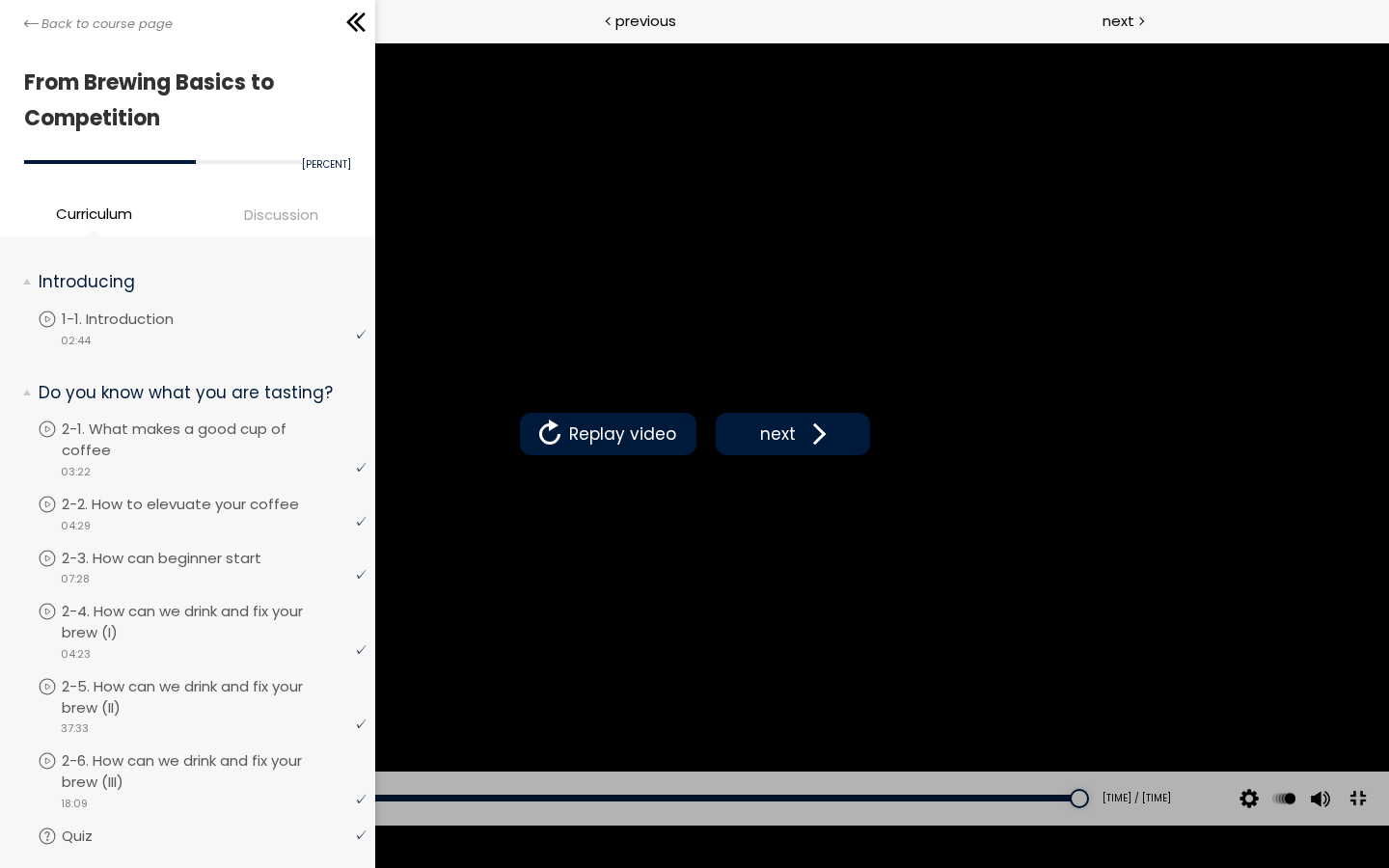 click on "Replay video   next" at bounding box center (694, 434) 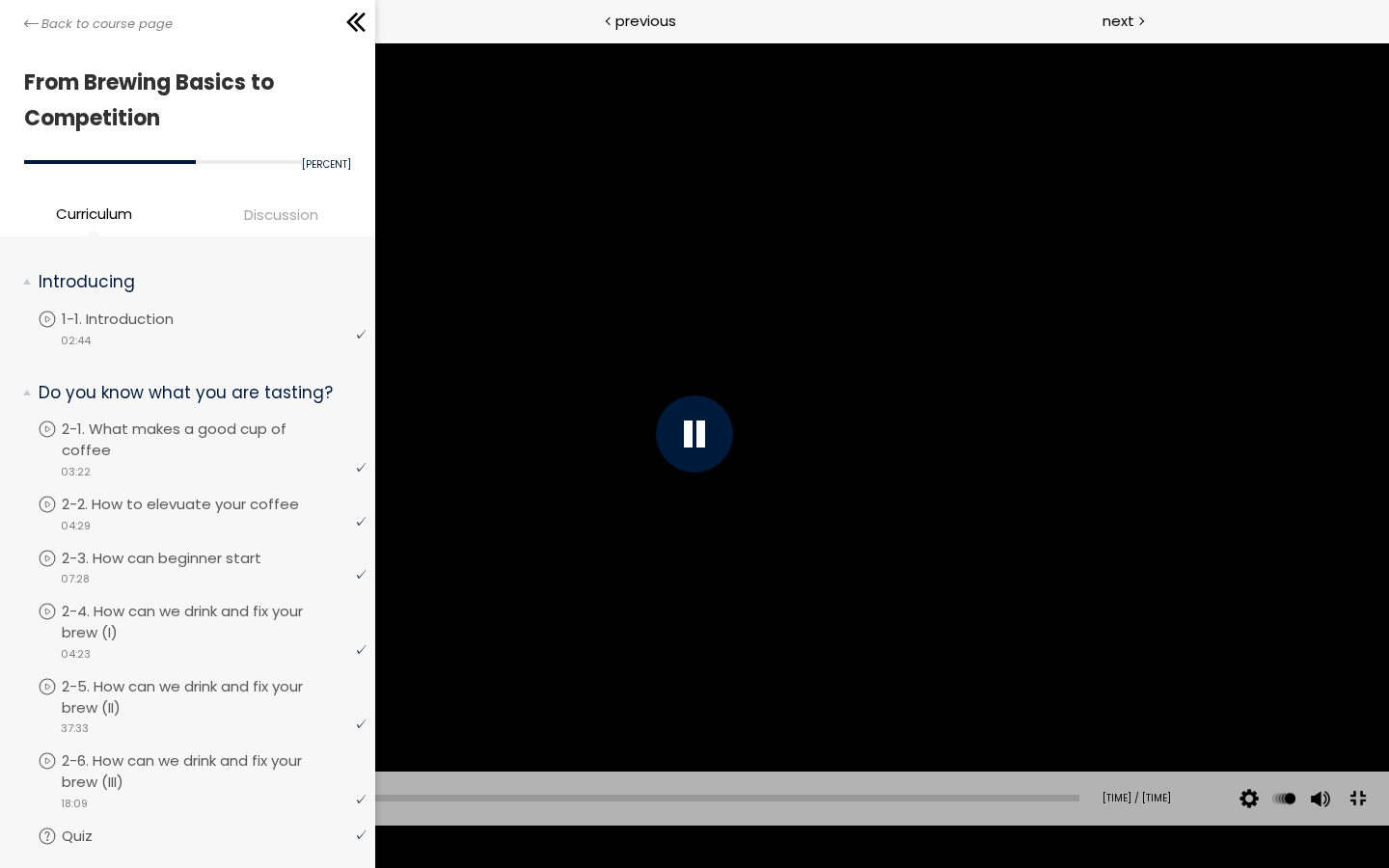 click at bounding box center (694, 434) 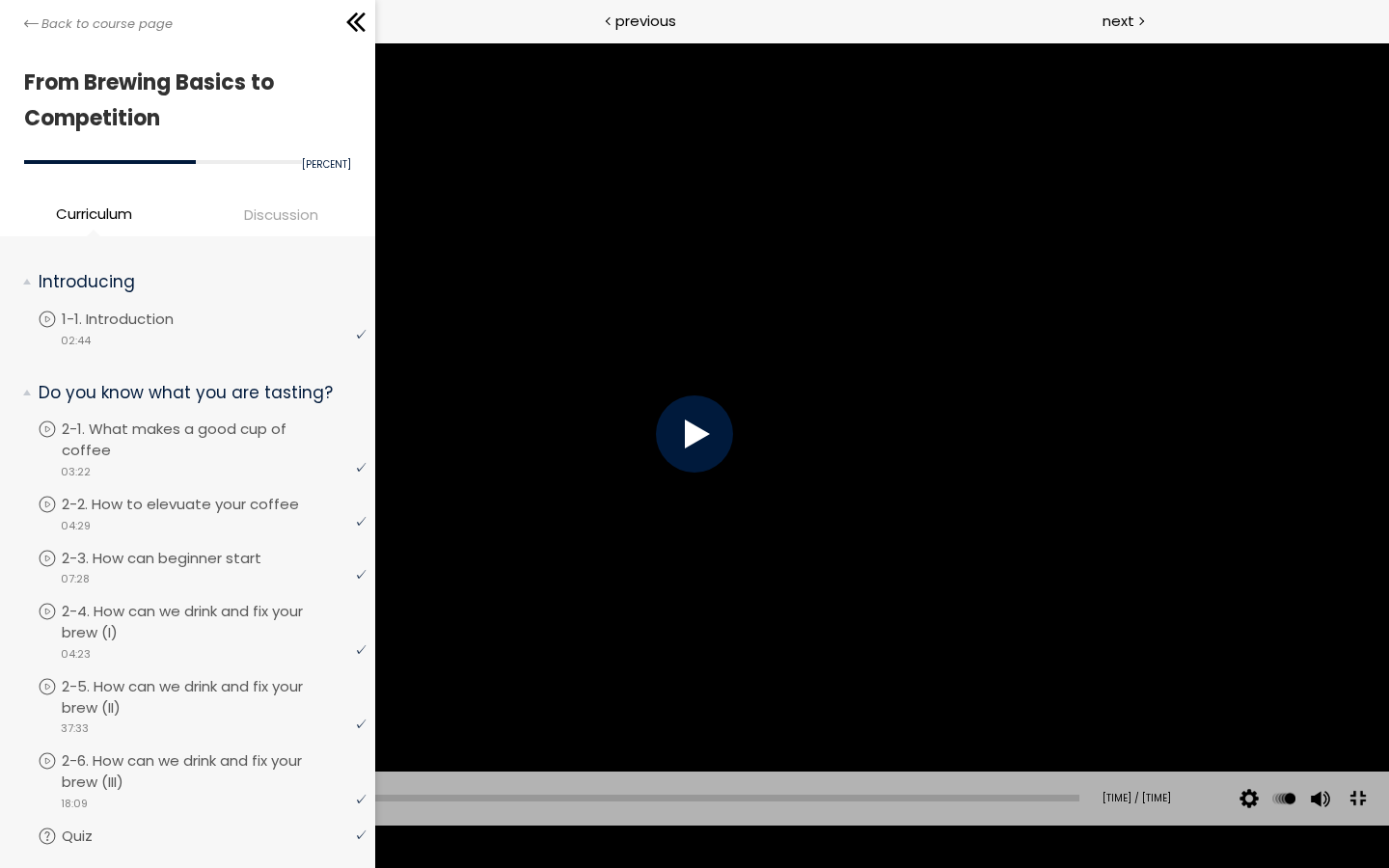 click at bounding box center (1357, 799) 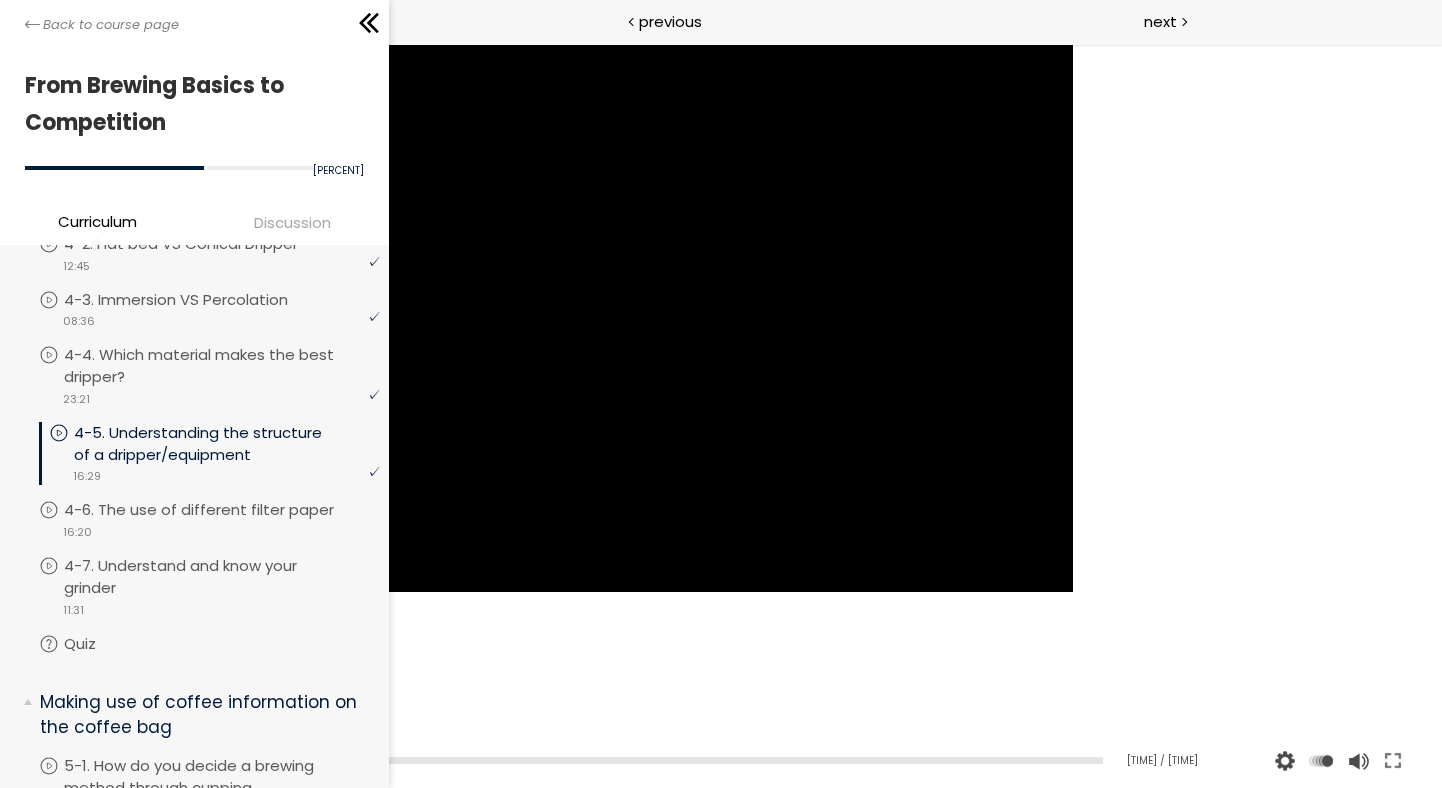 scroll, scrollTop: 1522, scrollLeft: 0, axis: vertical 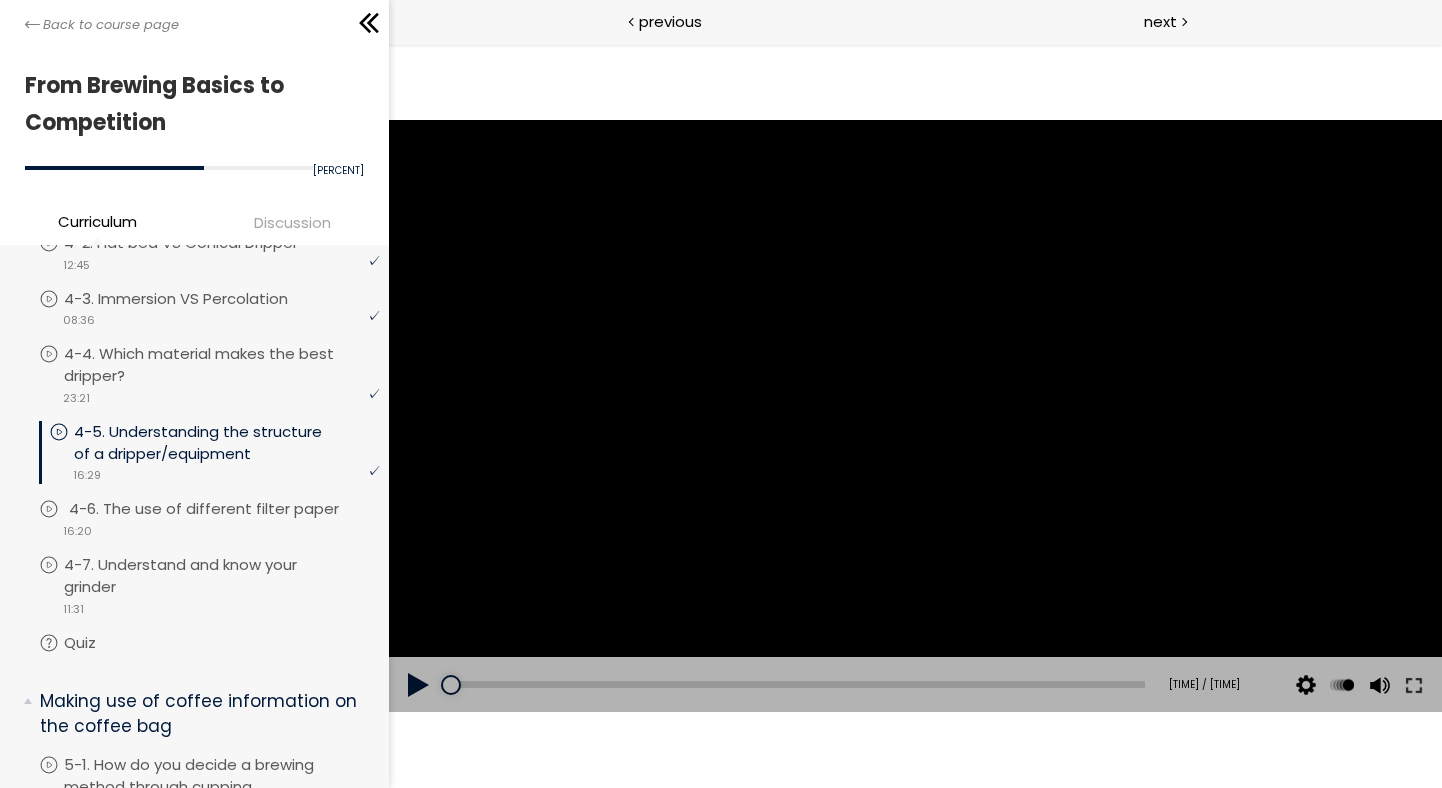 click on "4-6. The use of different filter paper" at bounding box center (224, 509) 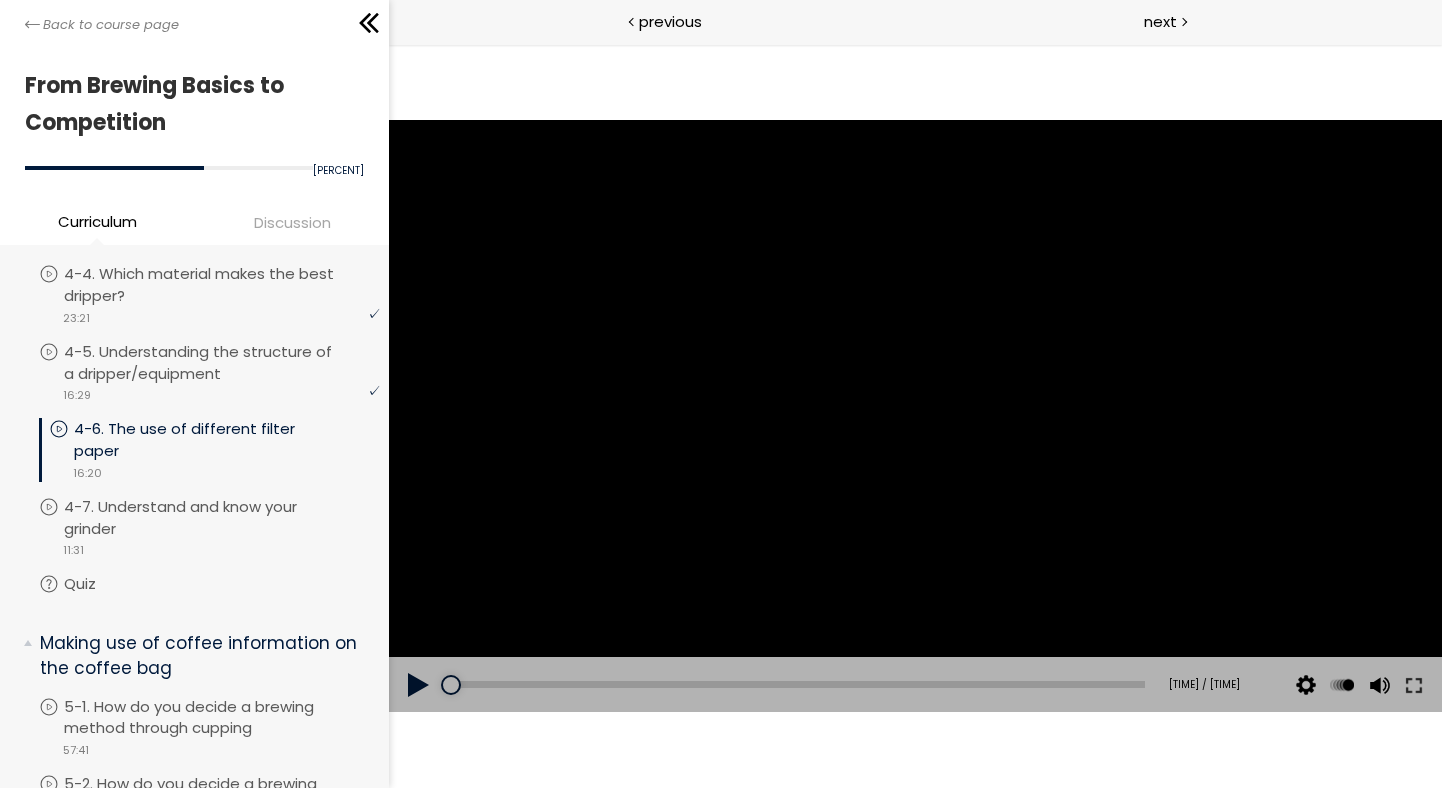 scroll, scrollTop: 1618, scrollLeft: 0, axis: vertical 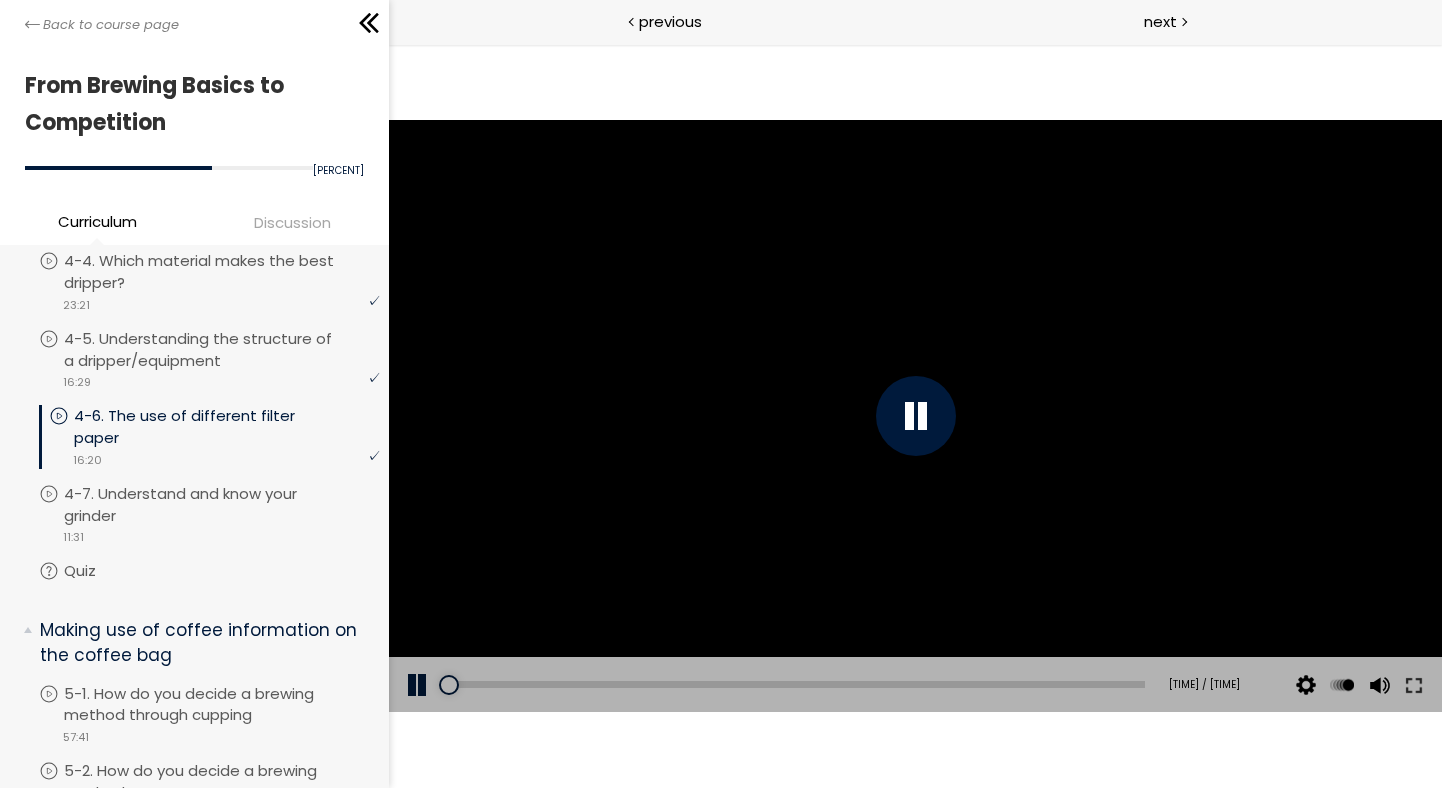 click at bounding box center (916, 416) 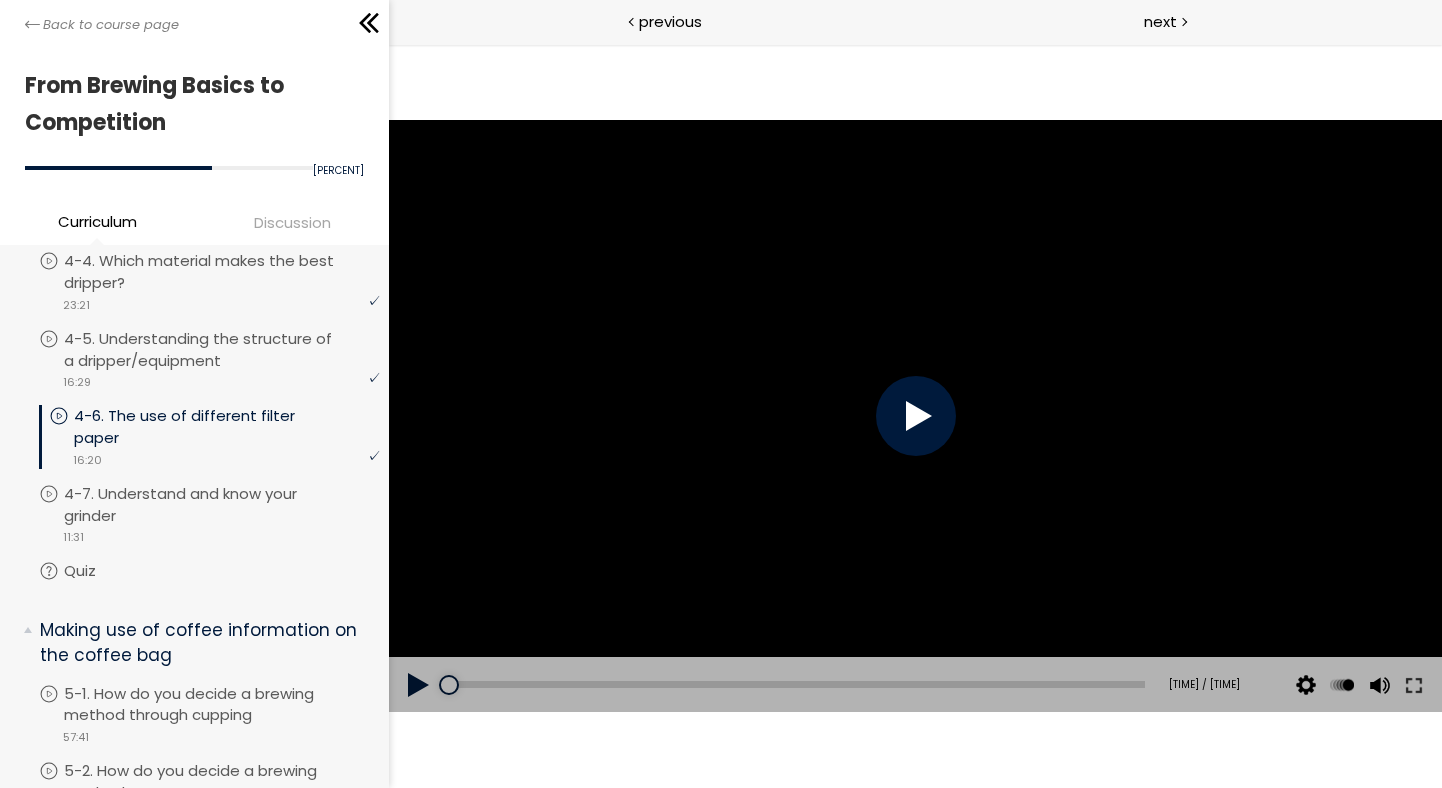 click at bounding box center [916, 416] 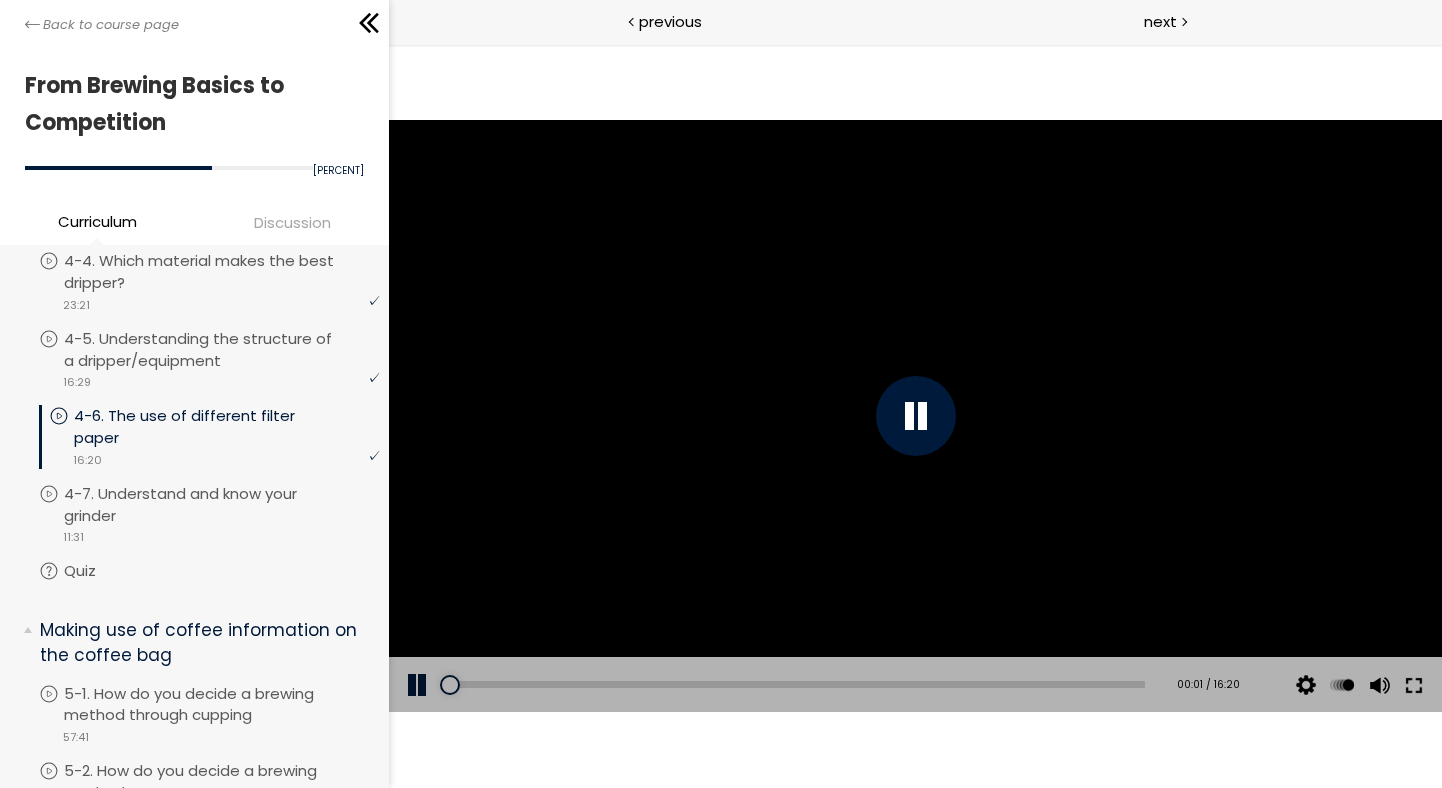 click at bounding box center (1414, 685) 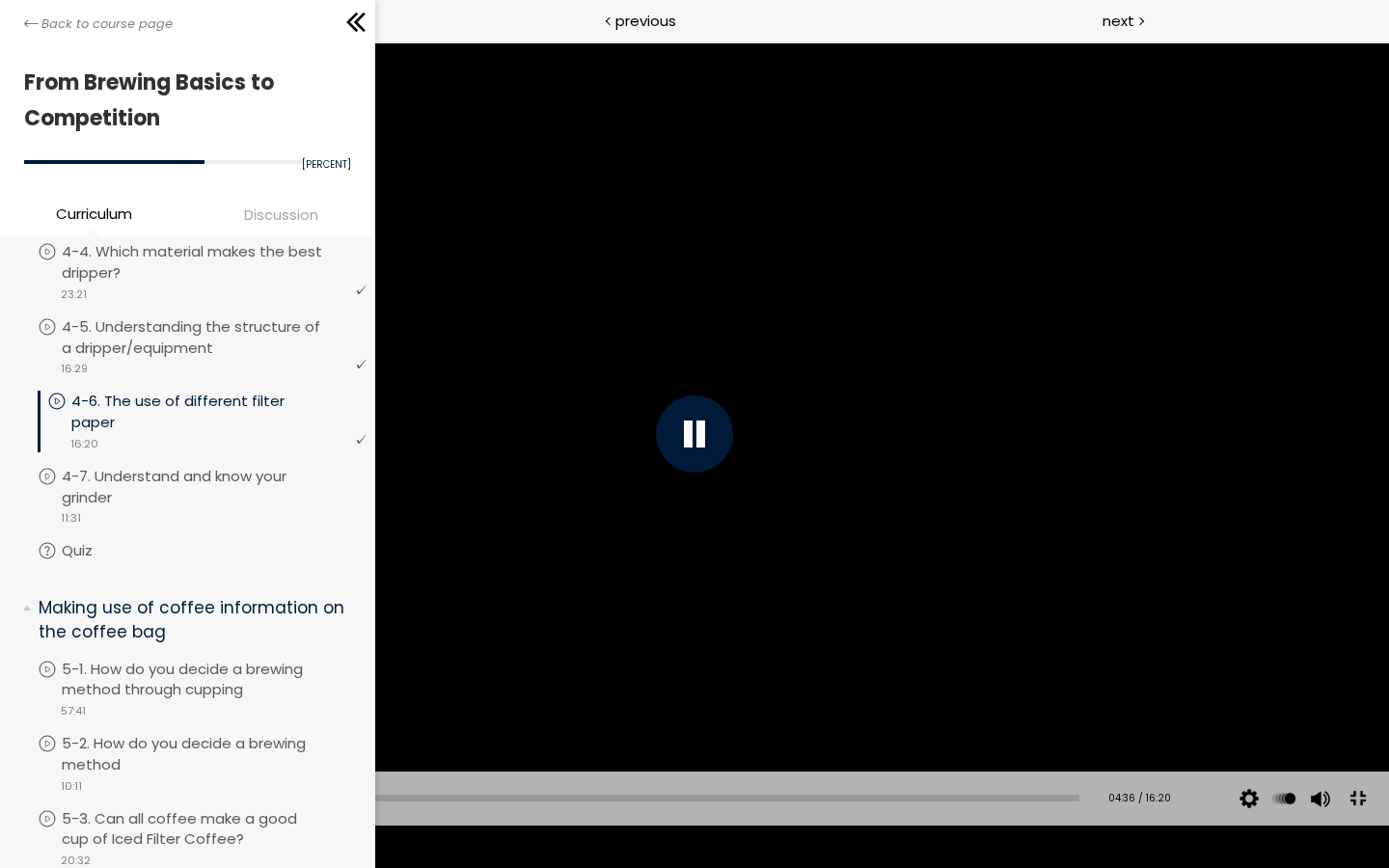 click at bounding box center (694, 434) 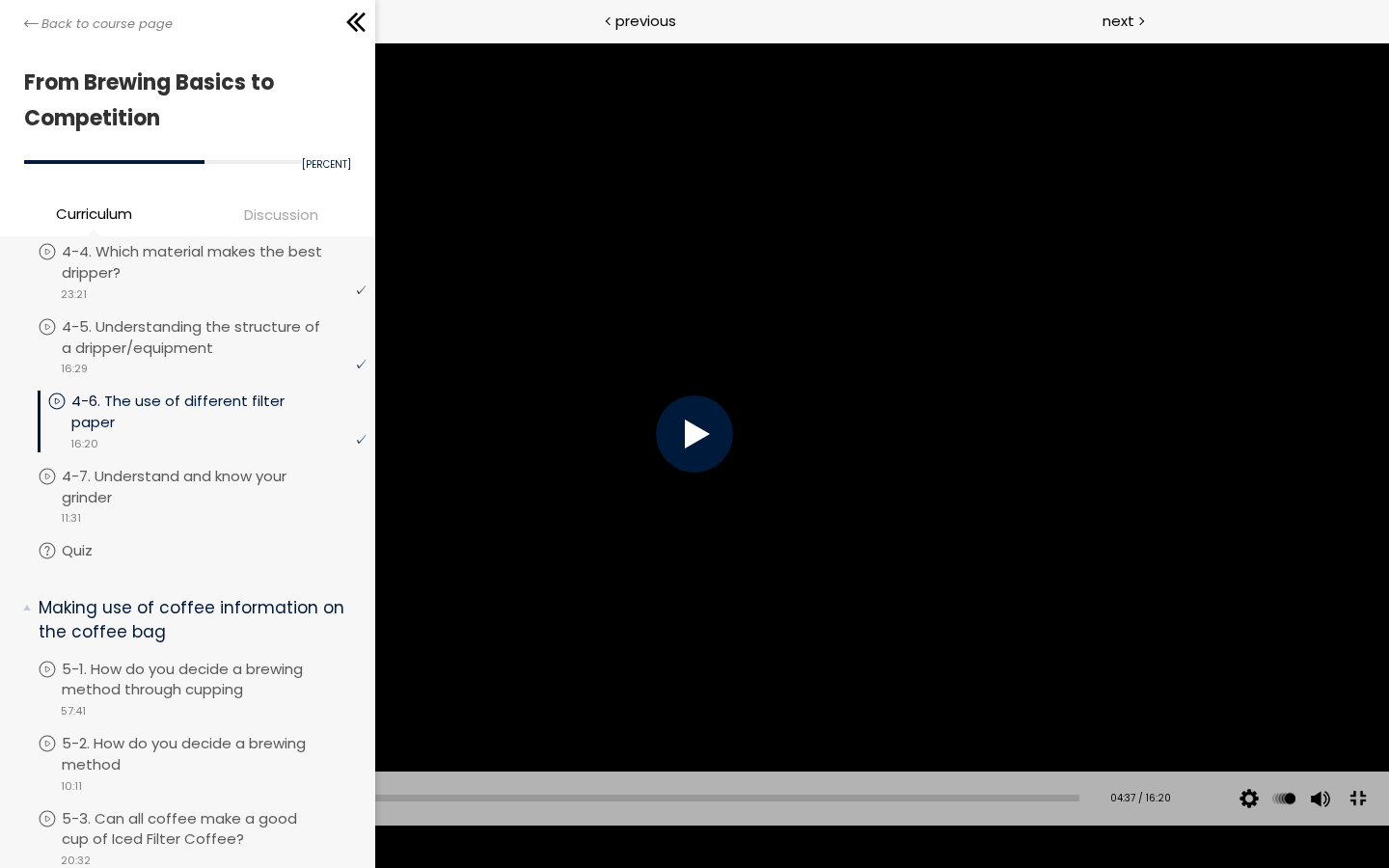 click at bounding box center [694, 434] 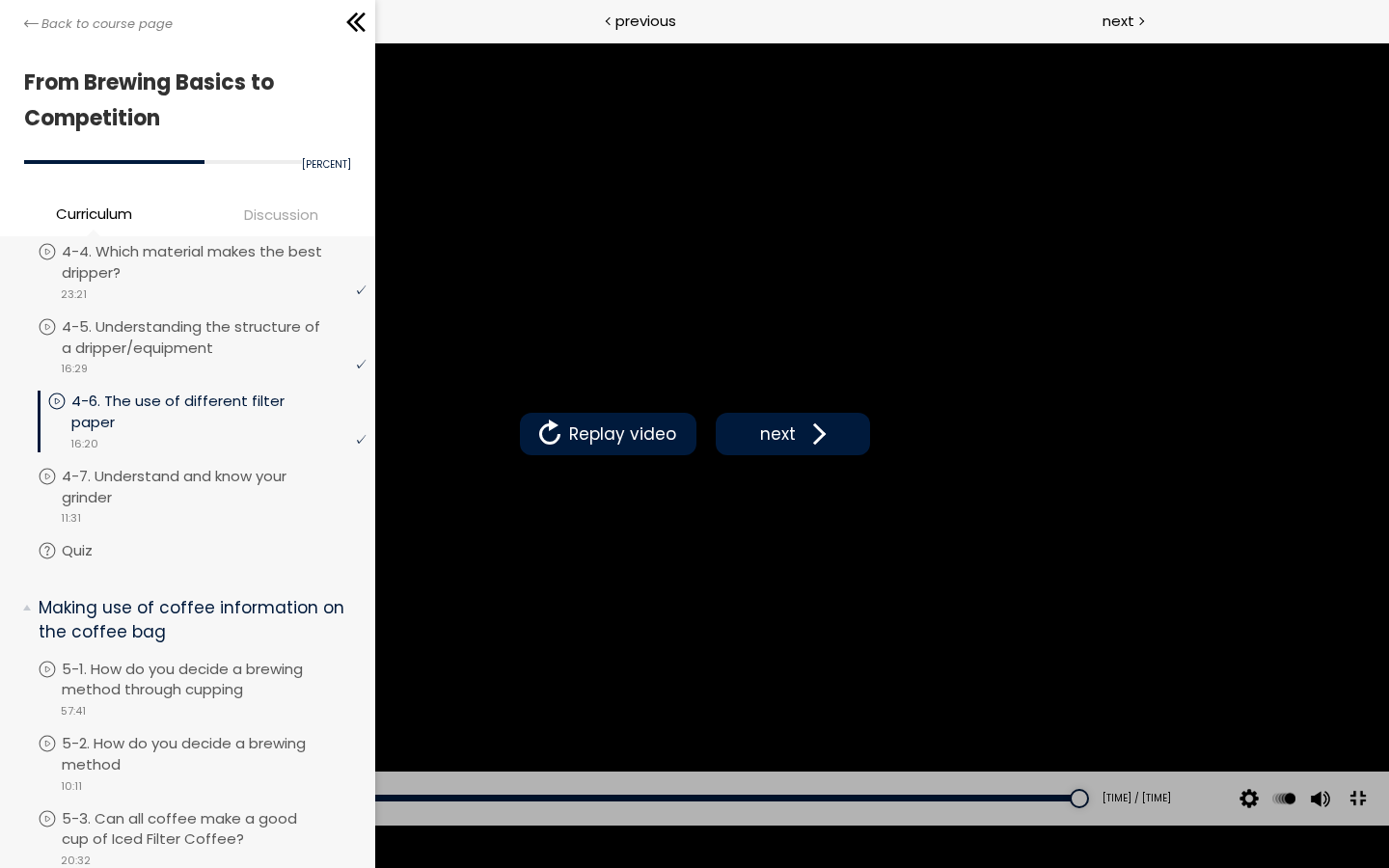 click at bounding box center [1357, 799] 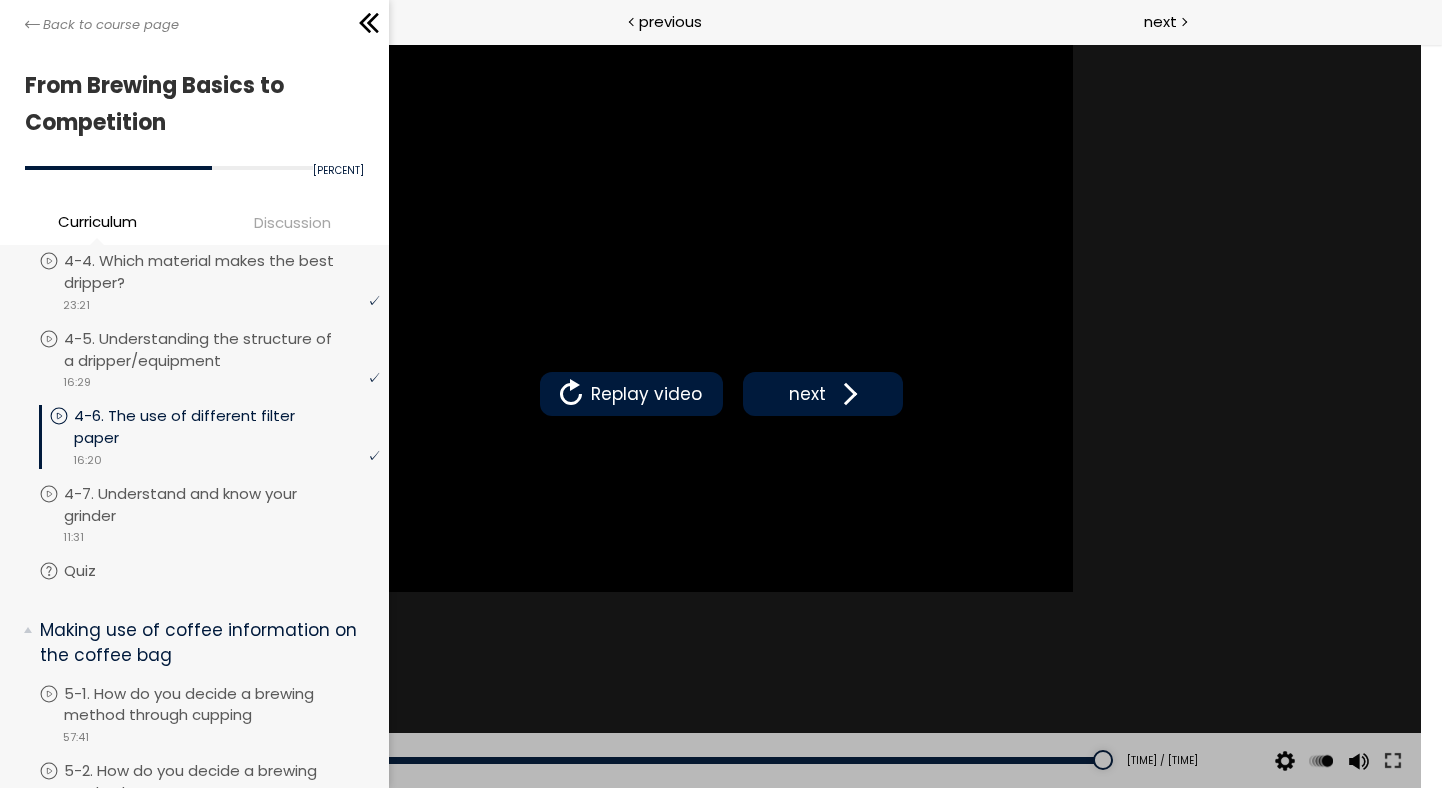 scroll, scrollTop: 1672, scrollLeft: 0, axis: vertical 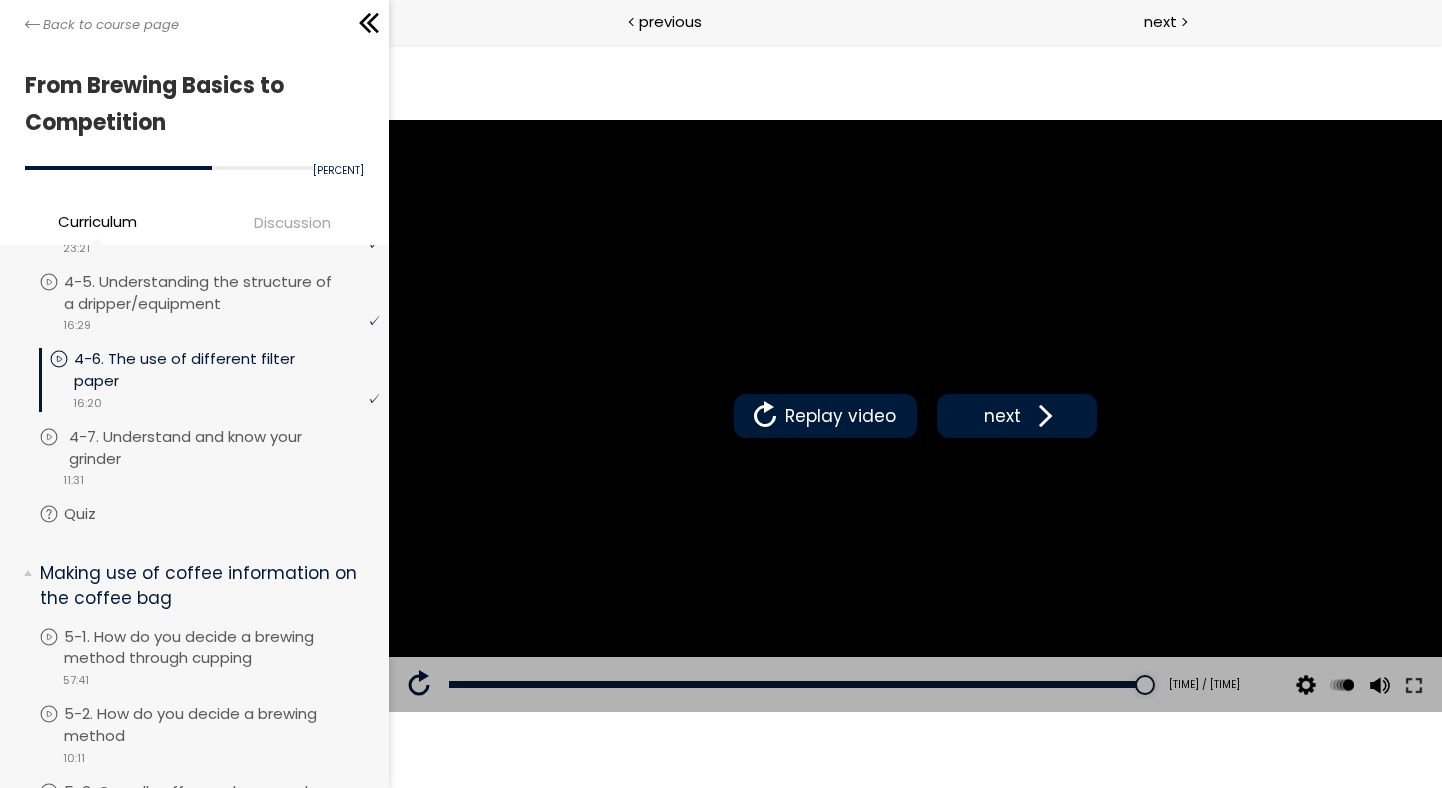 click on "4-7. Understand and know your grinder" at bounding box center [226, 448] 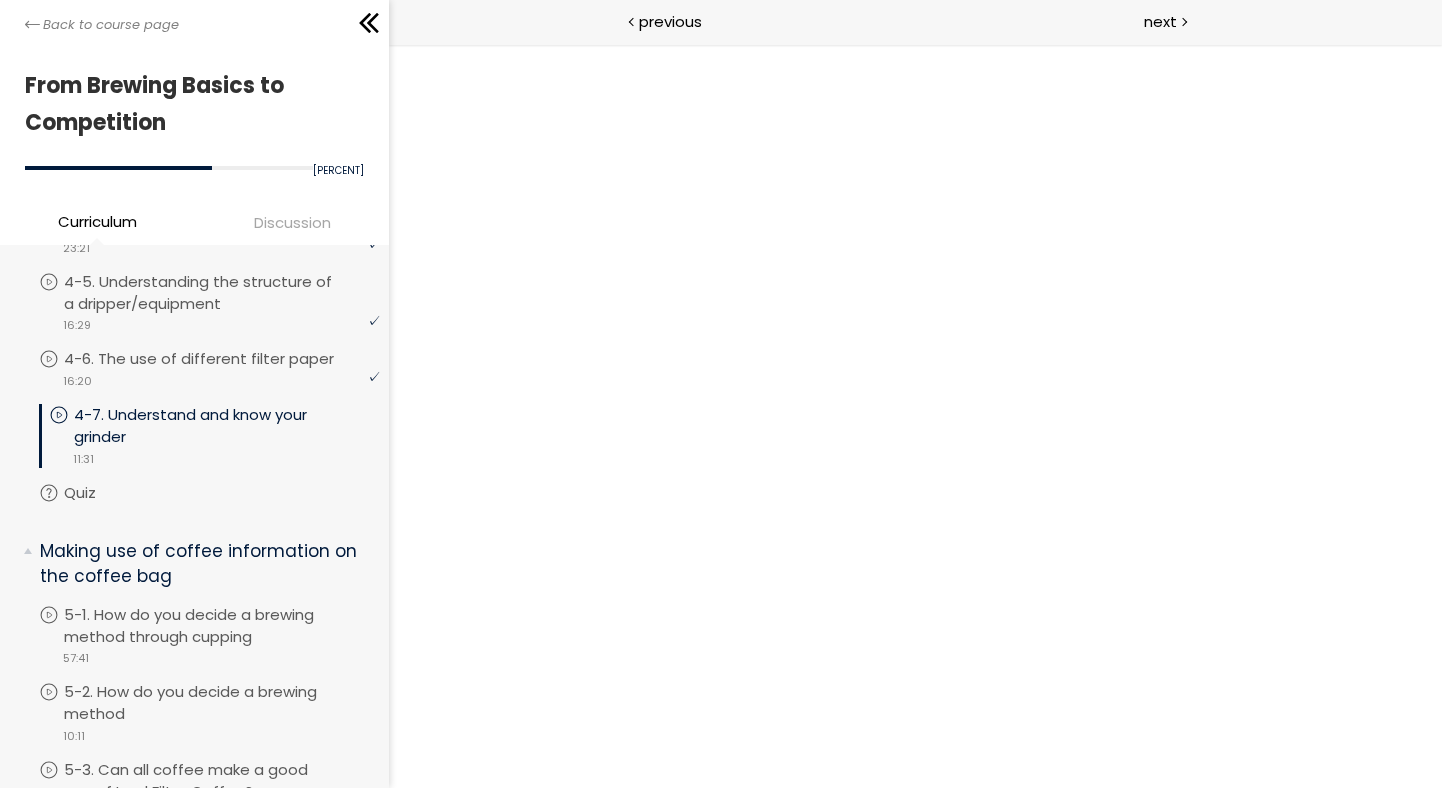 scroll, scrollTop: 0, scrollLeft: 0, axis: both 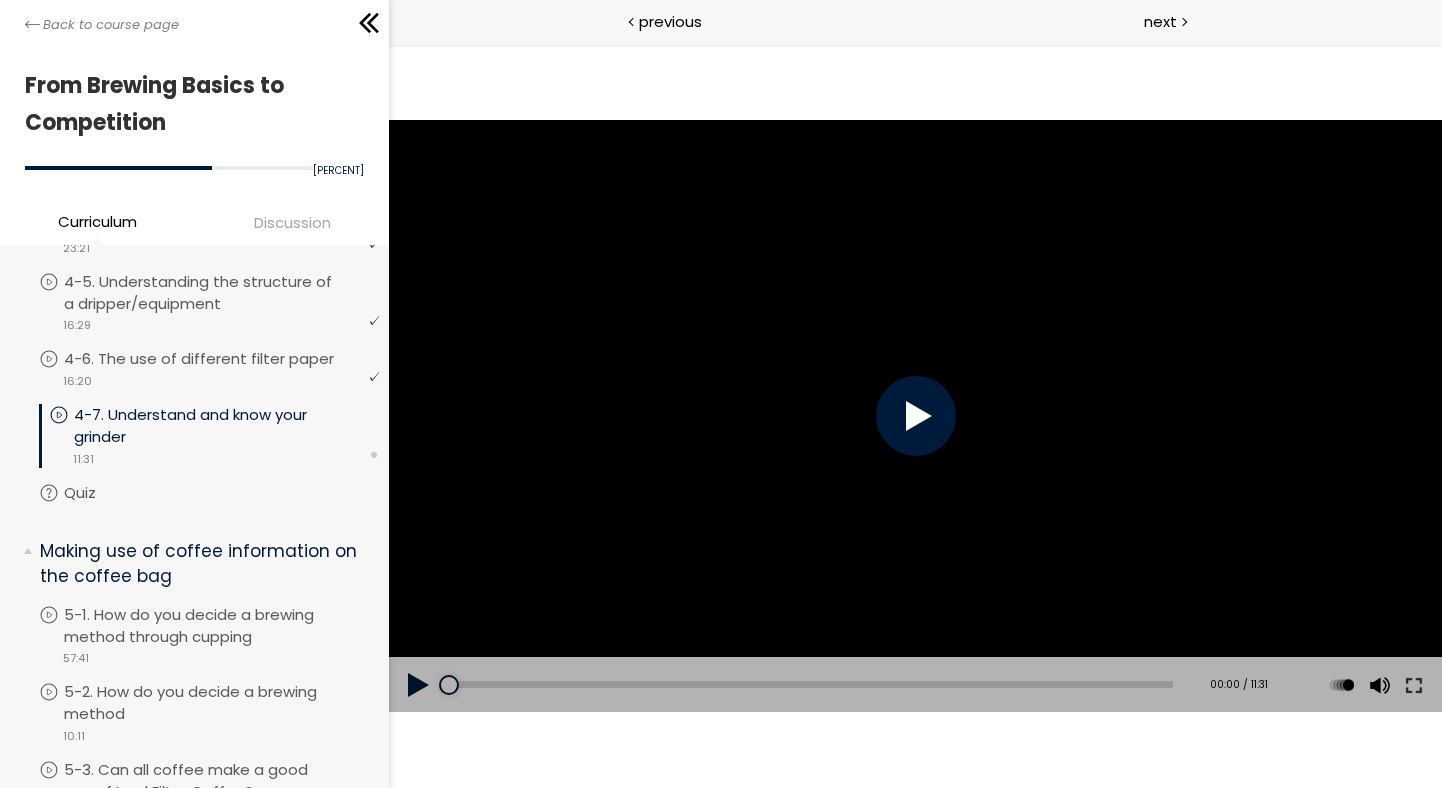 click at bounding box center (916, 416) 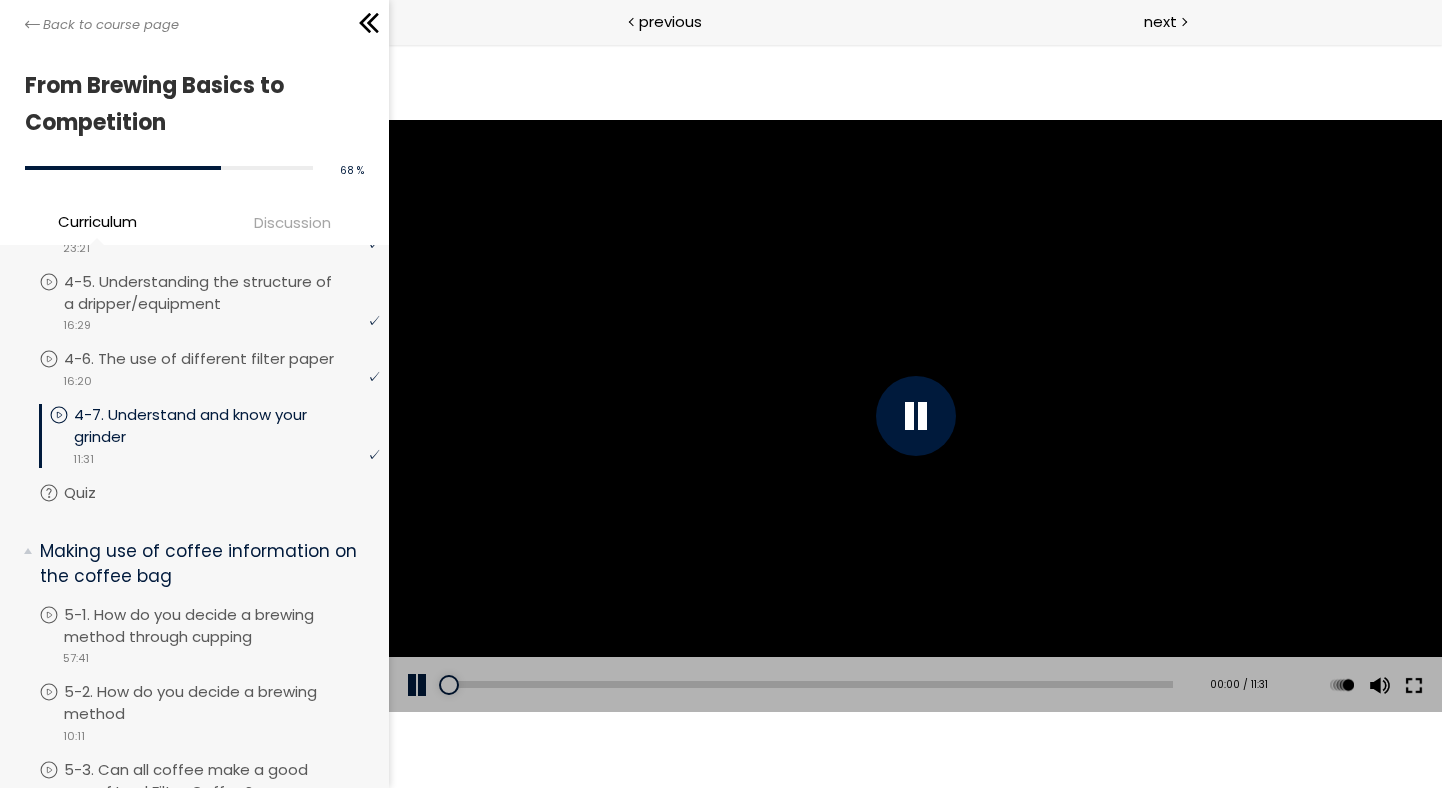click at bounding box center (1414, 685) 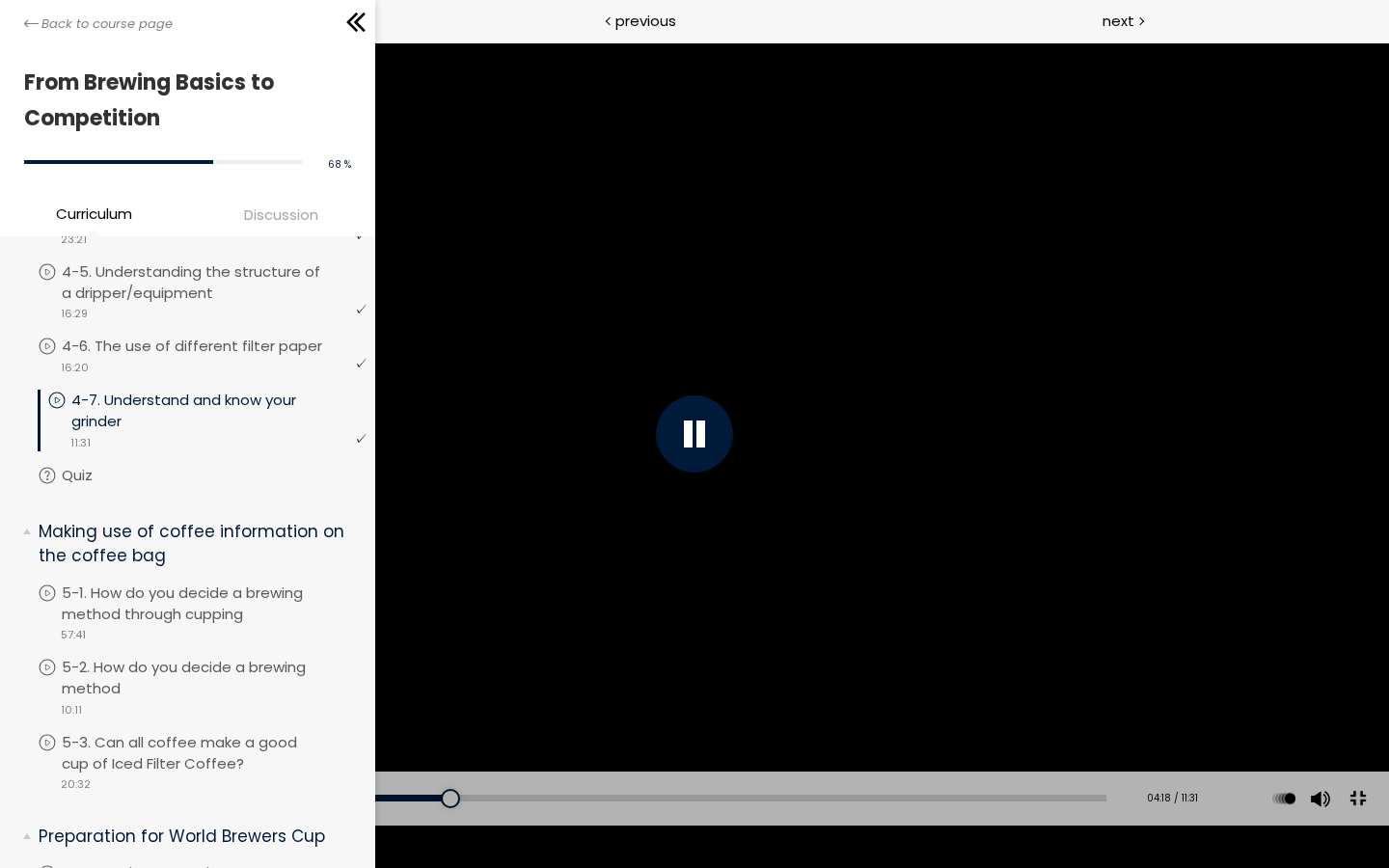 click at bounding box center (694, 434) 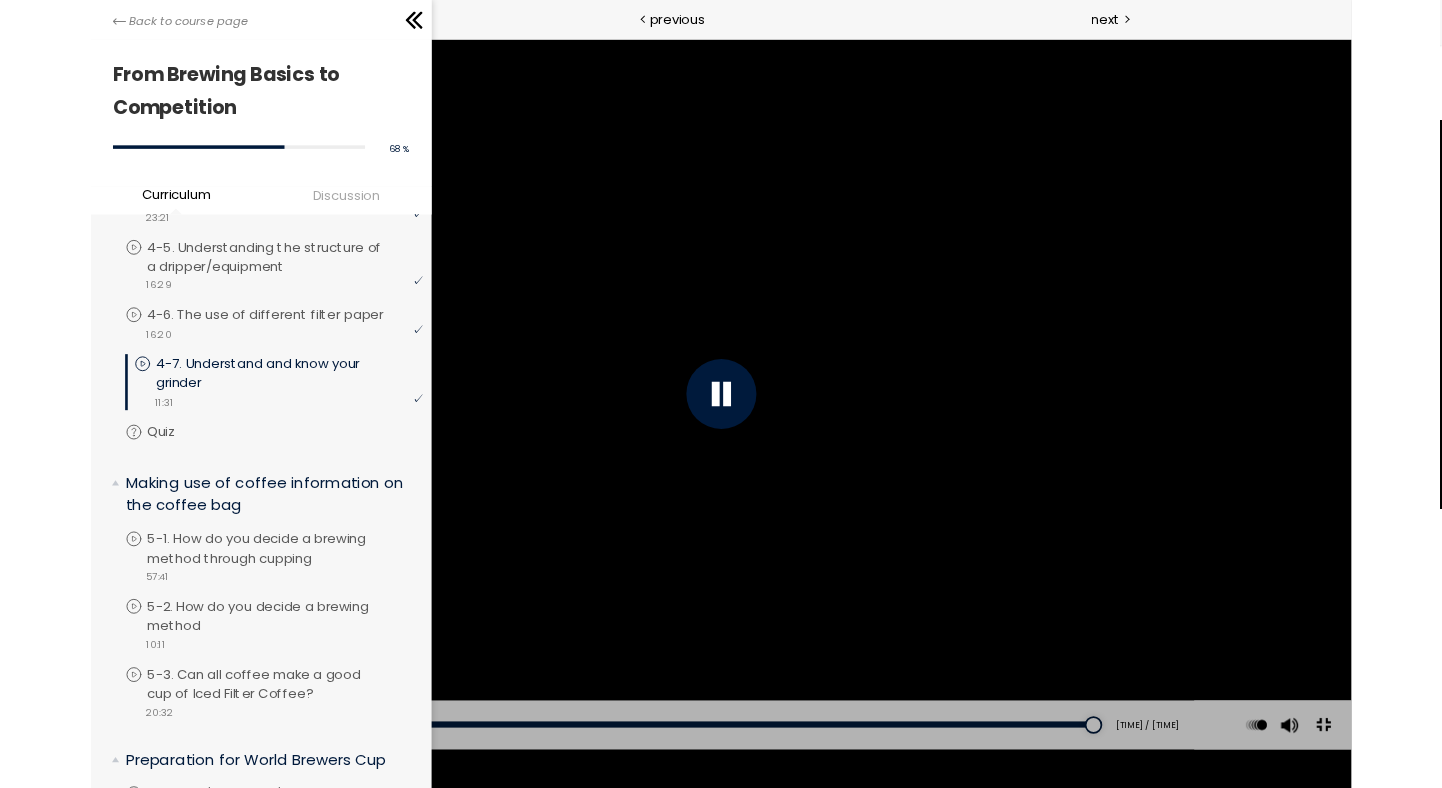 click at bounding box center (1497, 828) 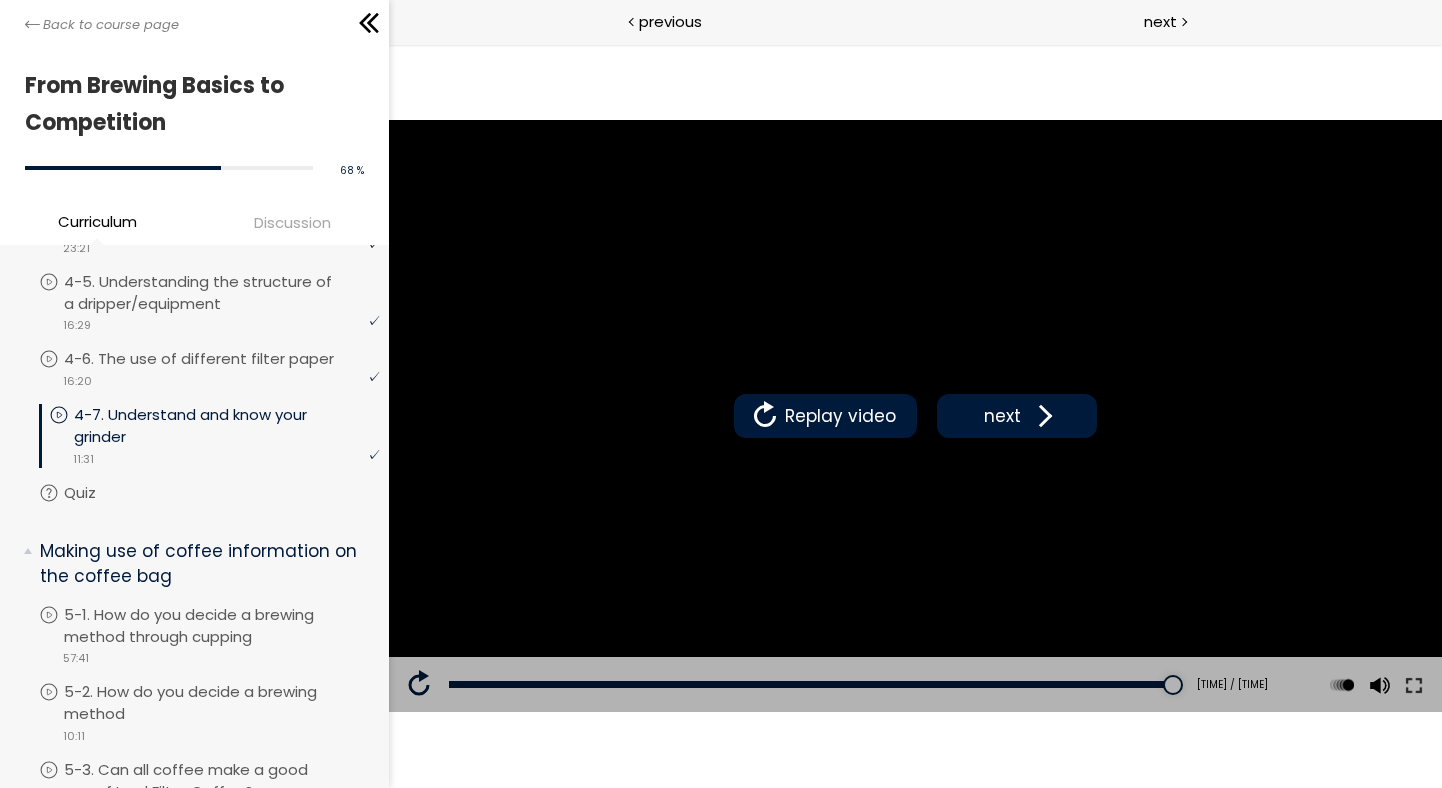 click on "Which of the following statement is true?" at bounding box center (209, 443) 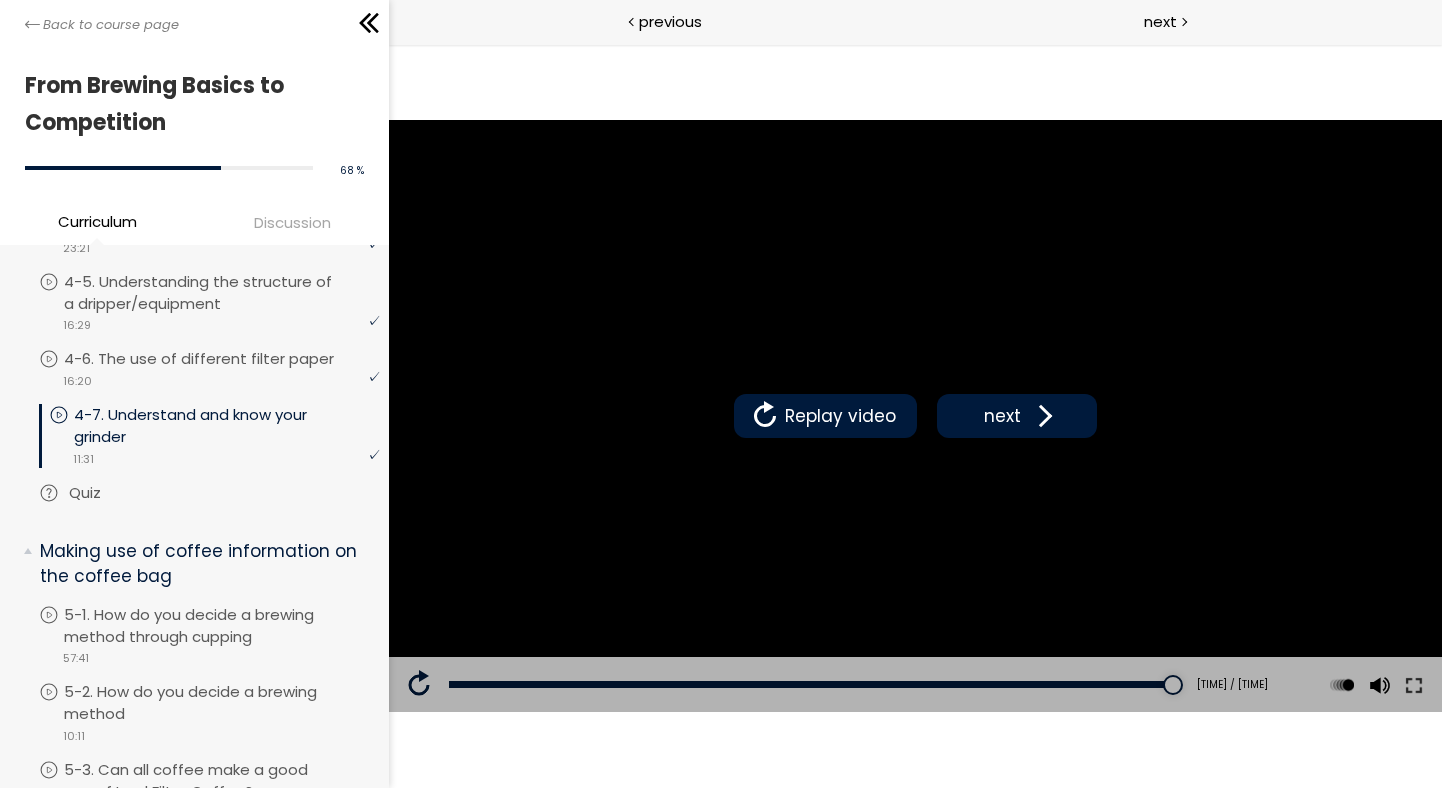 click on "Quiz" at bounding box center [209, 493] 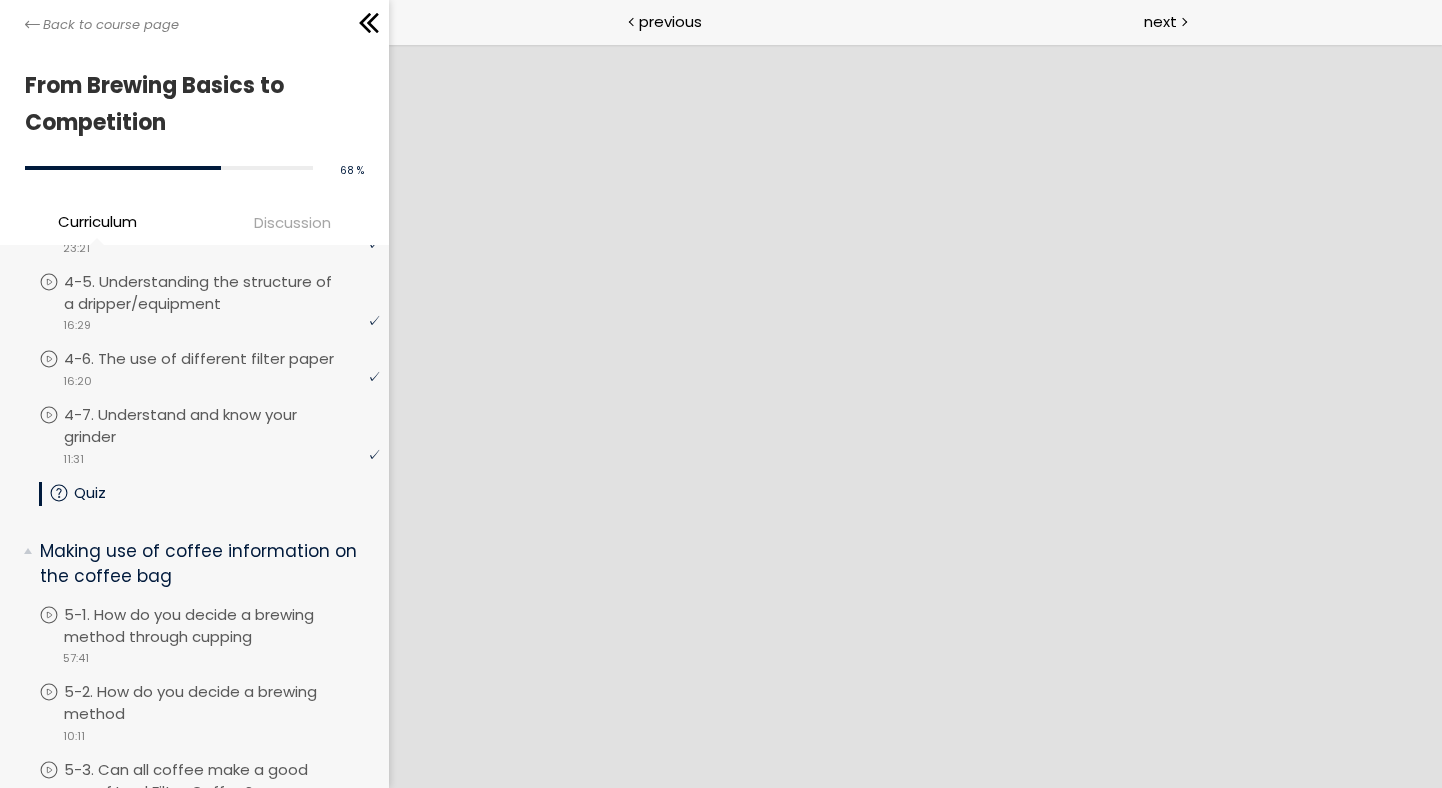 scroll, scrollTop: 0, scrollLeft: 0, axis: both 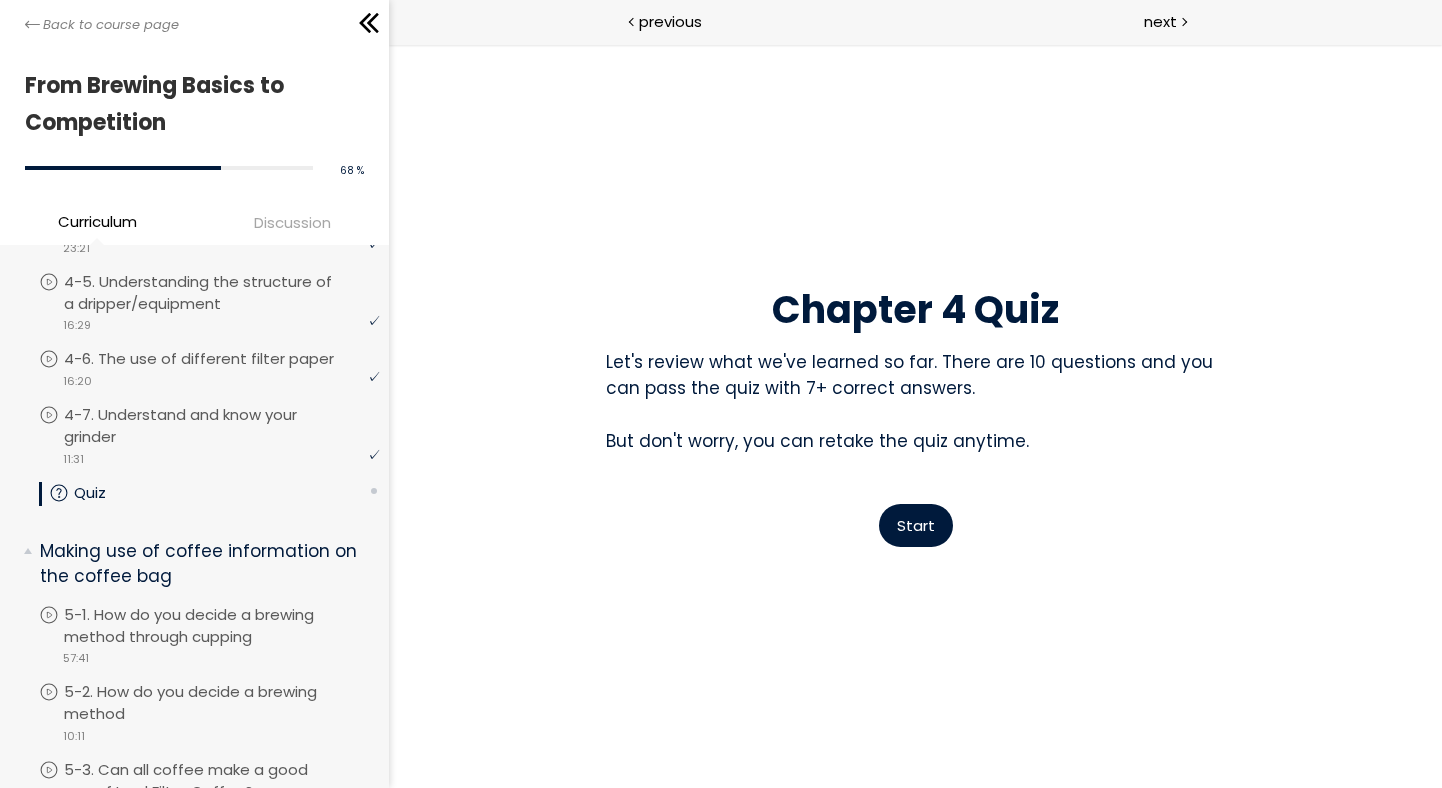click on "Start" at bounding box center (916, 525) 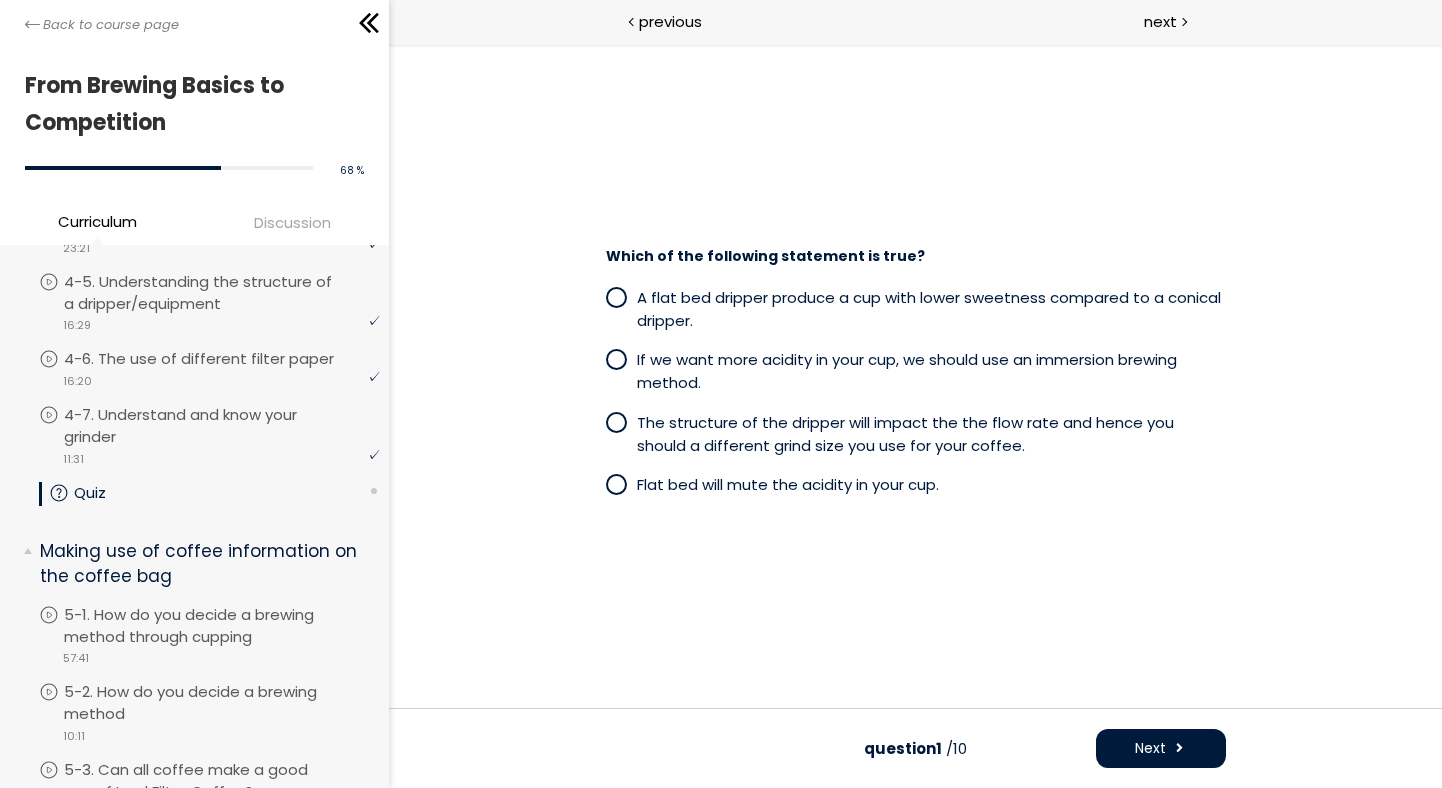 click on "The structure of the dripper will impact the the flow rate and hence you should a different grind size you use for your coffee." at bounding box center (905, 434) 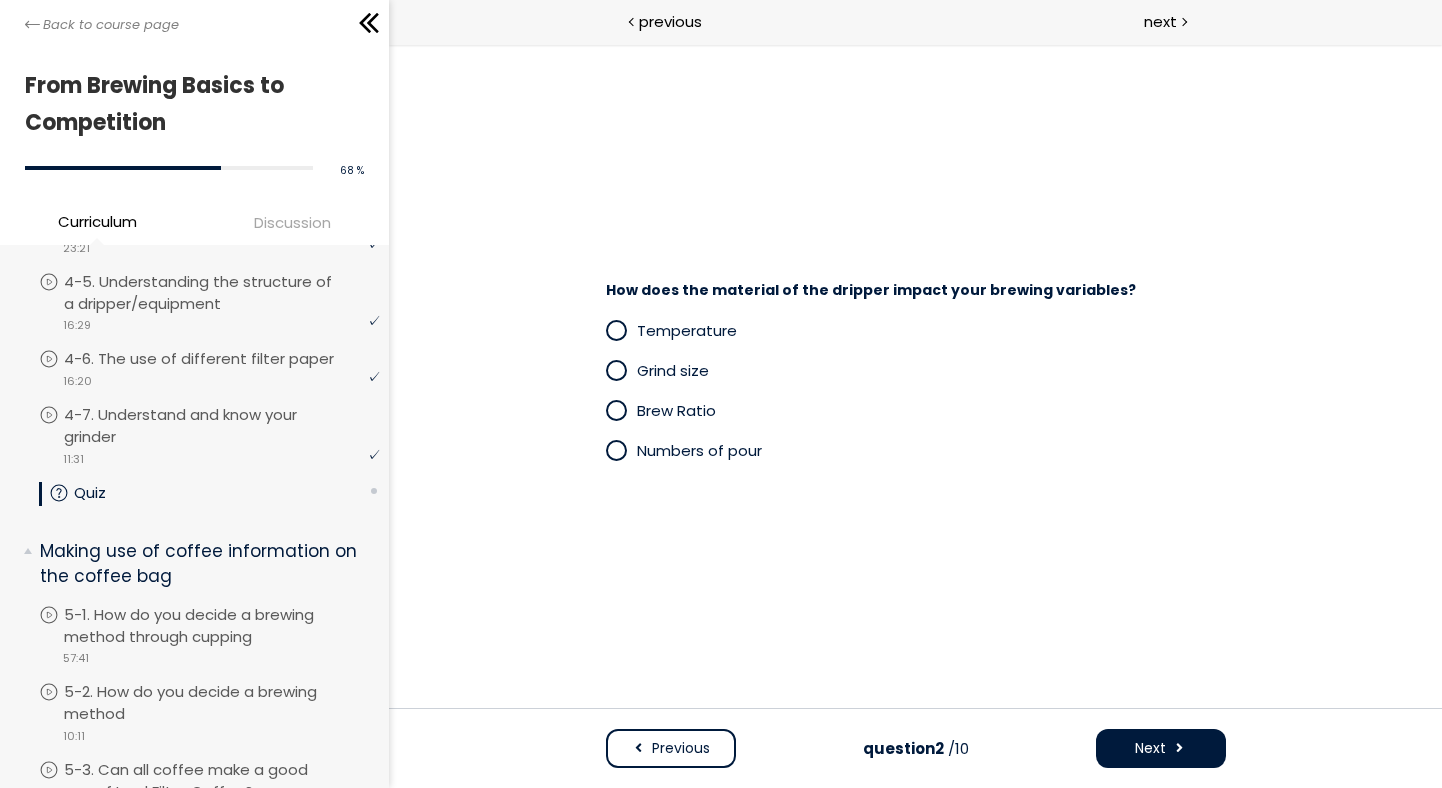 click on "Temperature" at bounding box center [687, 330] 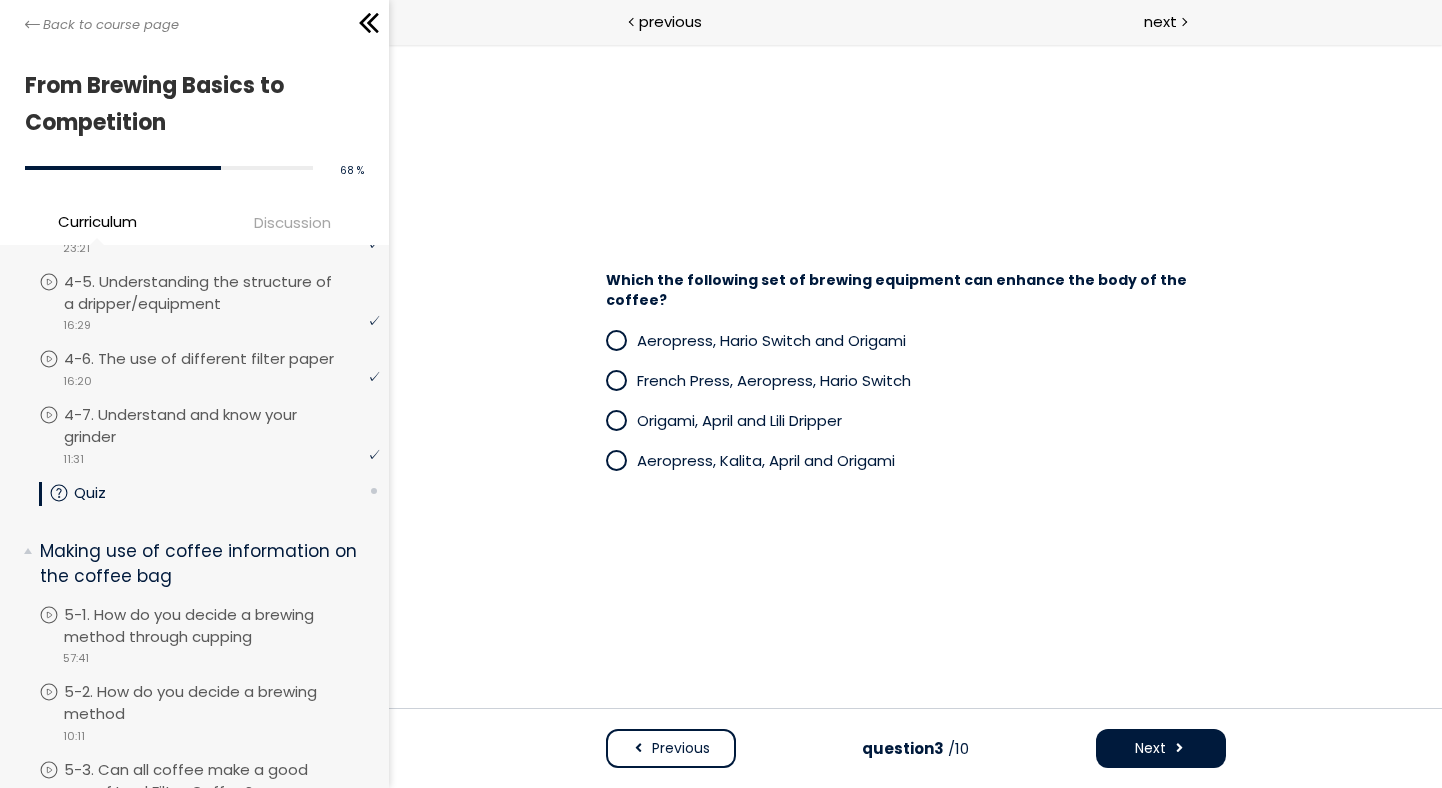 click on "French Press, Aeropress, Hario Switch" at bounding box center [774, 380] 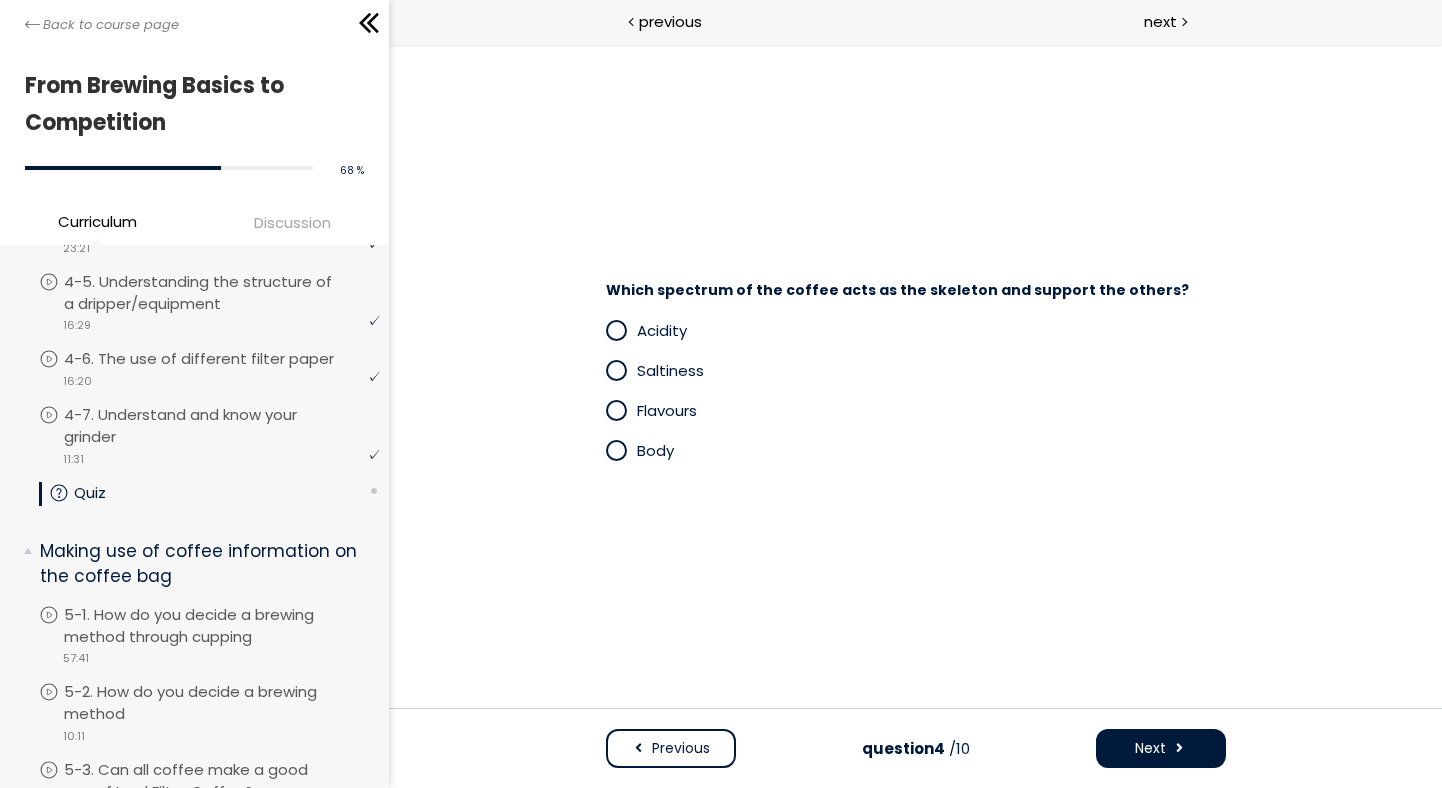 click on "Body" at bounding box center [655, 450] 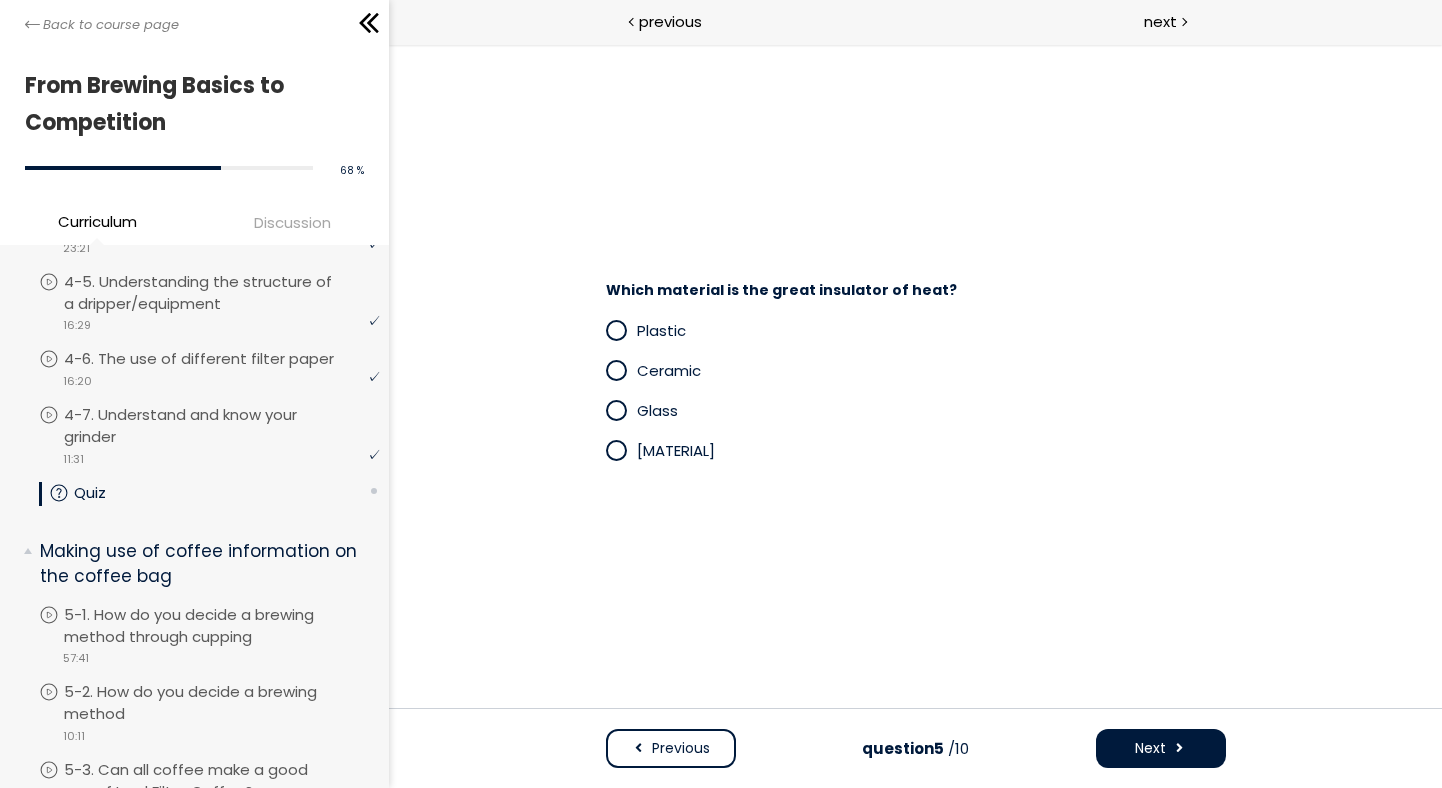 click on "Ceramic" at bounding box center [669, 370] 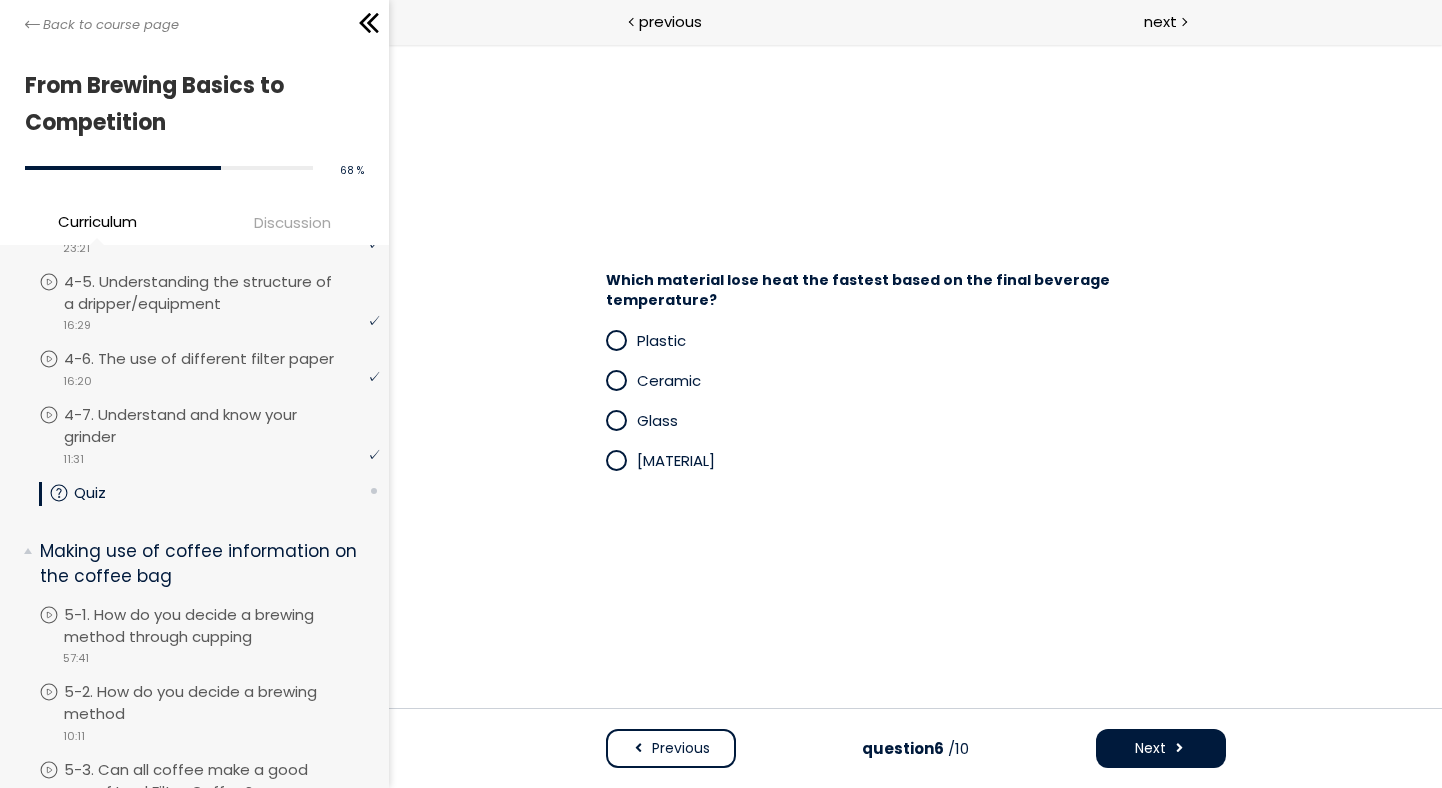 click on "Plastic" at bounding box center (661, 340) 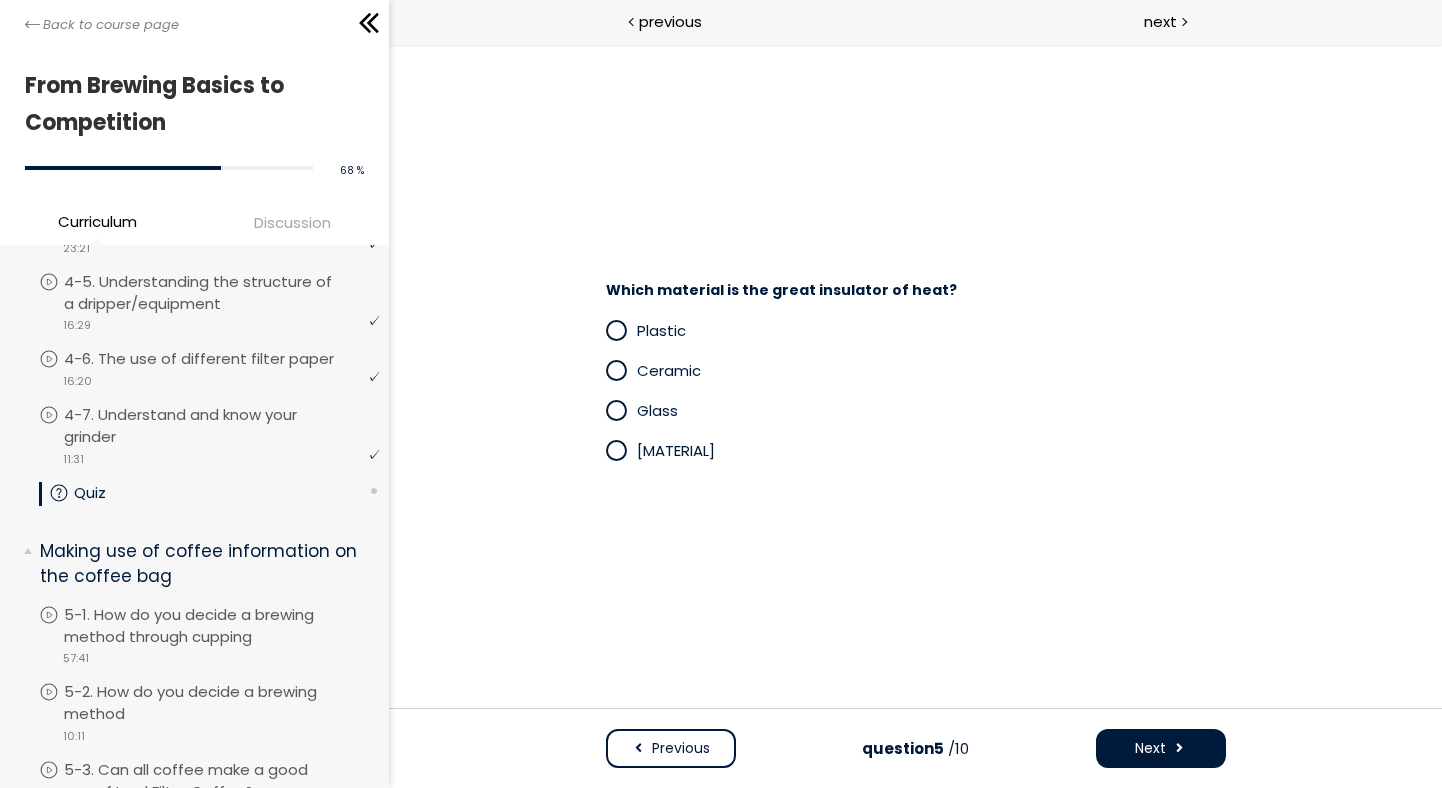 click on "[MATERIAL]" at bounding box center (676, 450) 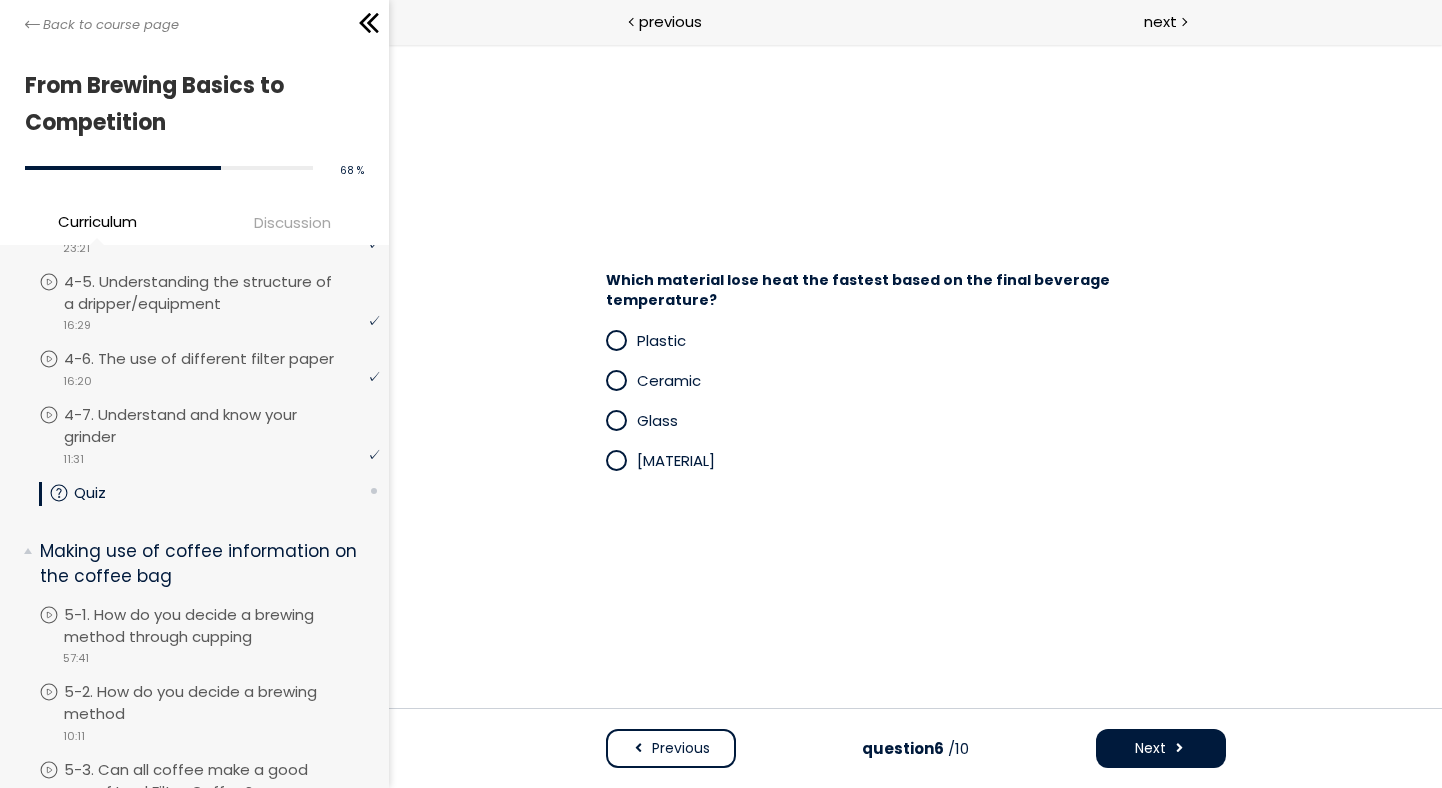 click on "Next" at bounding box center [1161, 748] 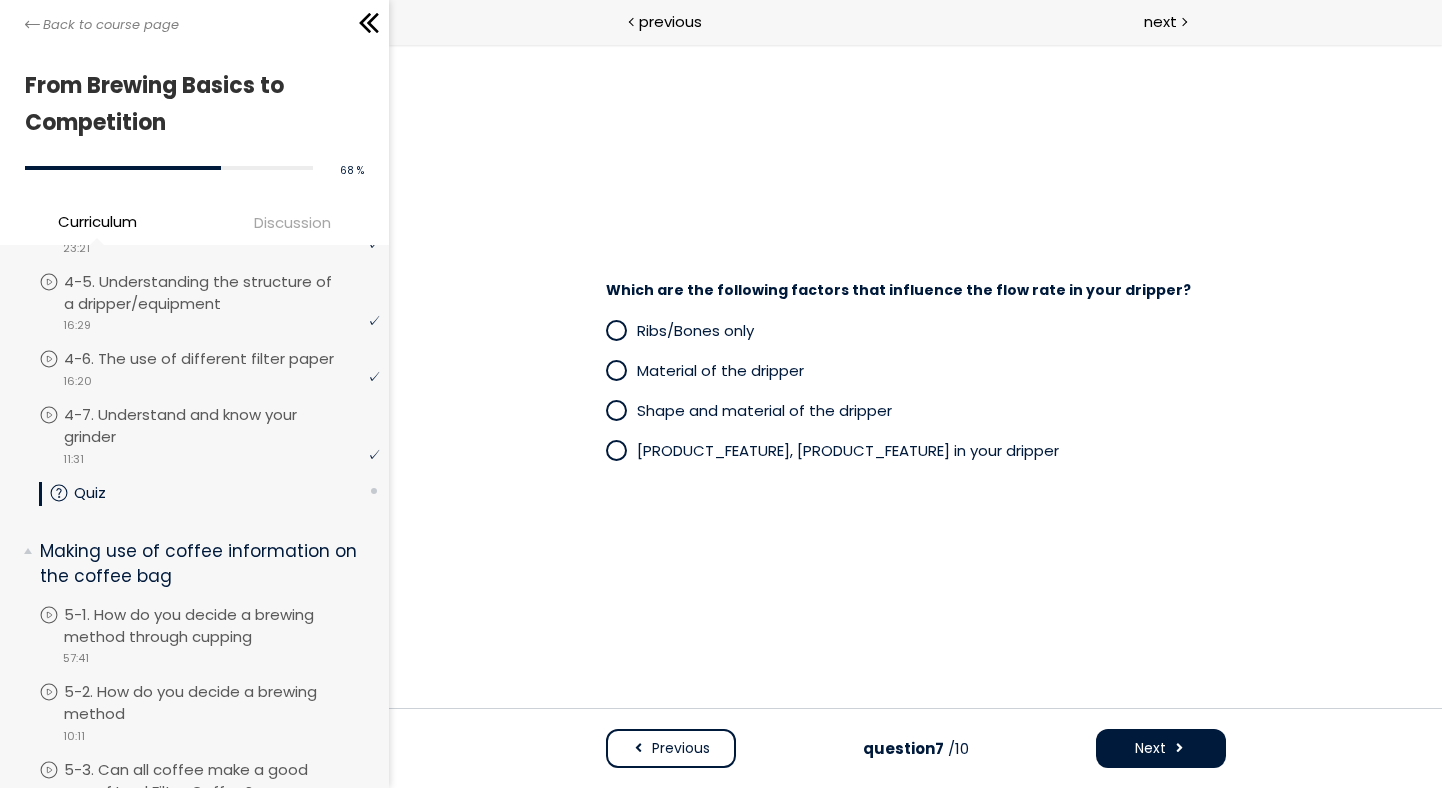 click on "Ribs/Bones only" at bounding box center (695, 330) 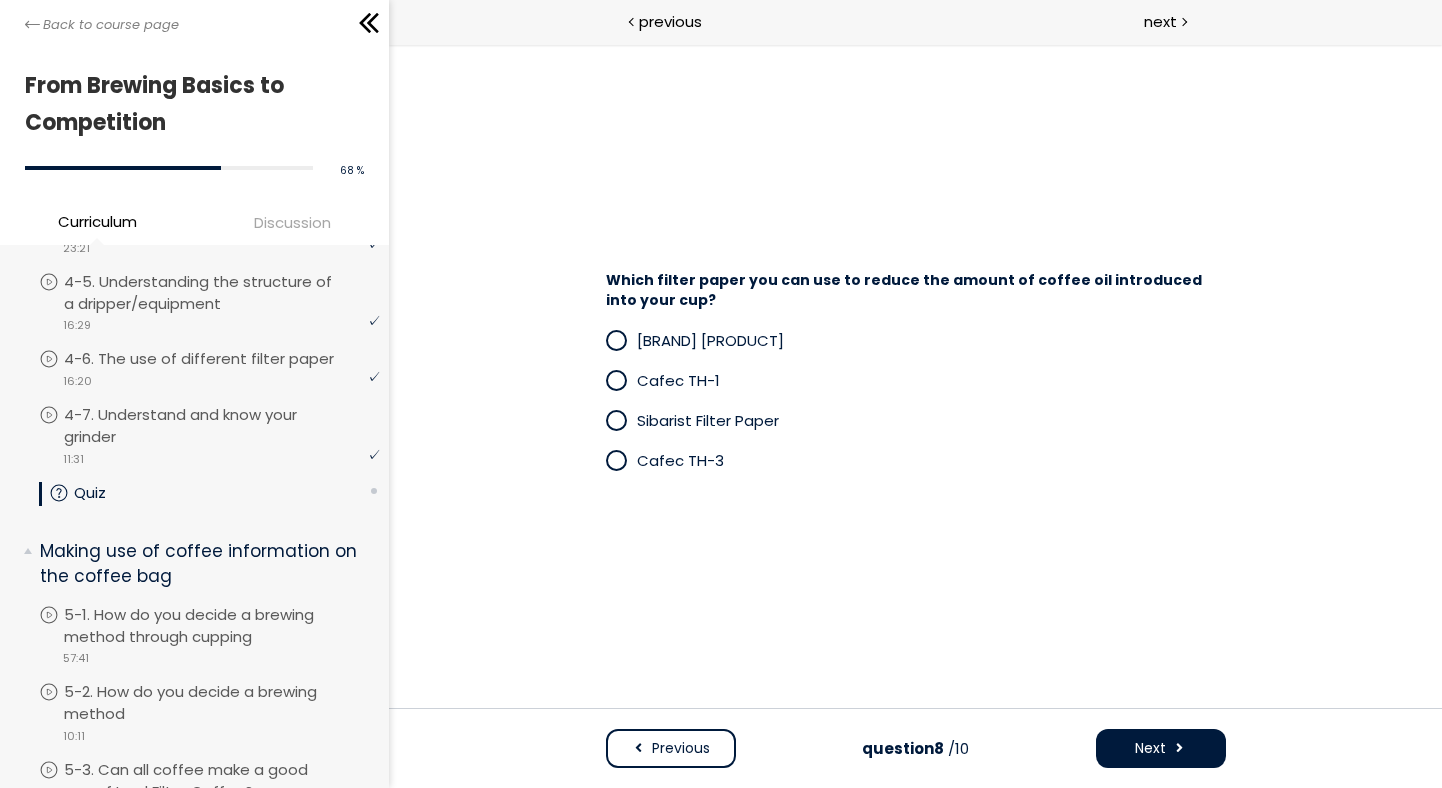 click on "Cafec TH-1" at bounding box center [678, 380] 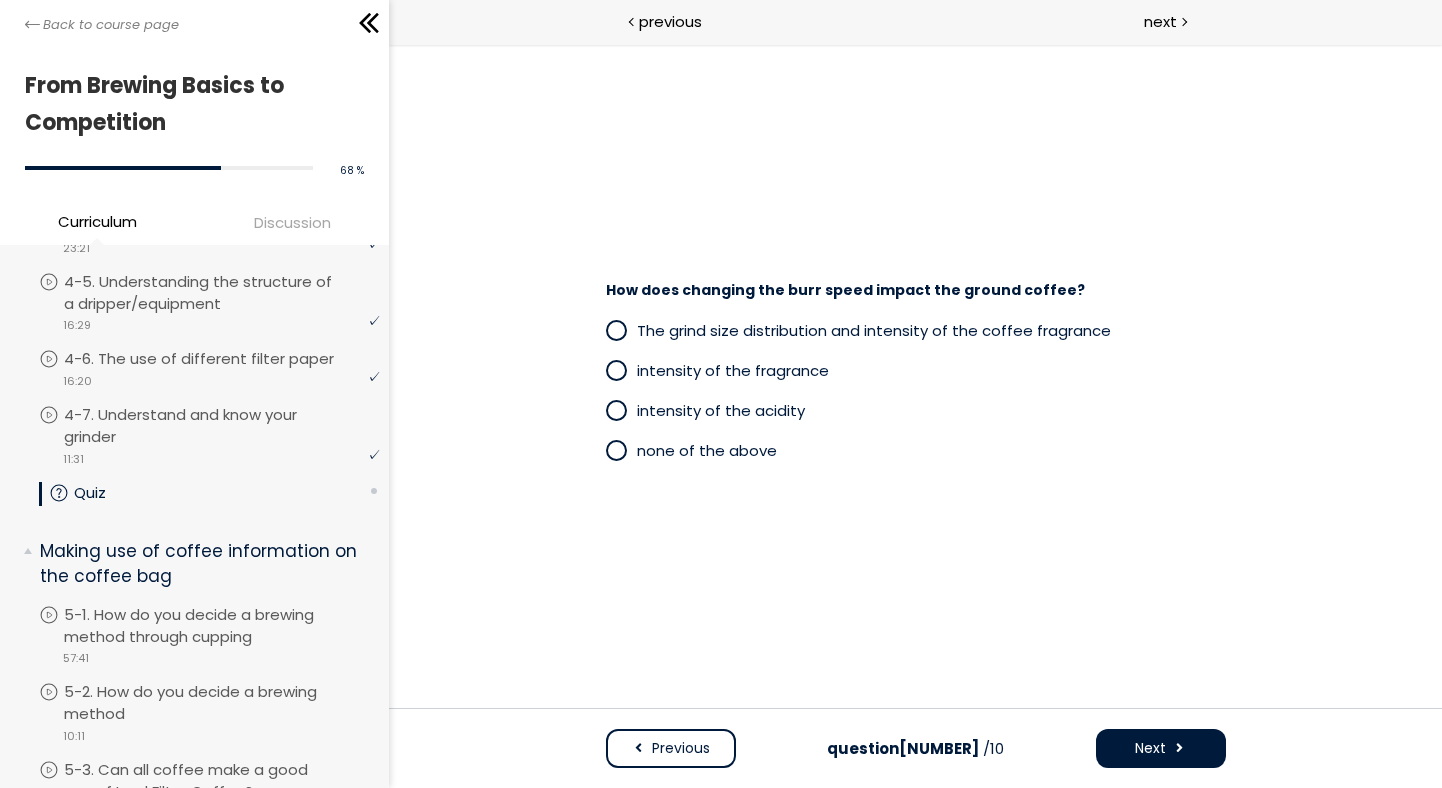 click on "The grind size distribution and intensity of the coffee fragrance" at bounding box center [874, 330] 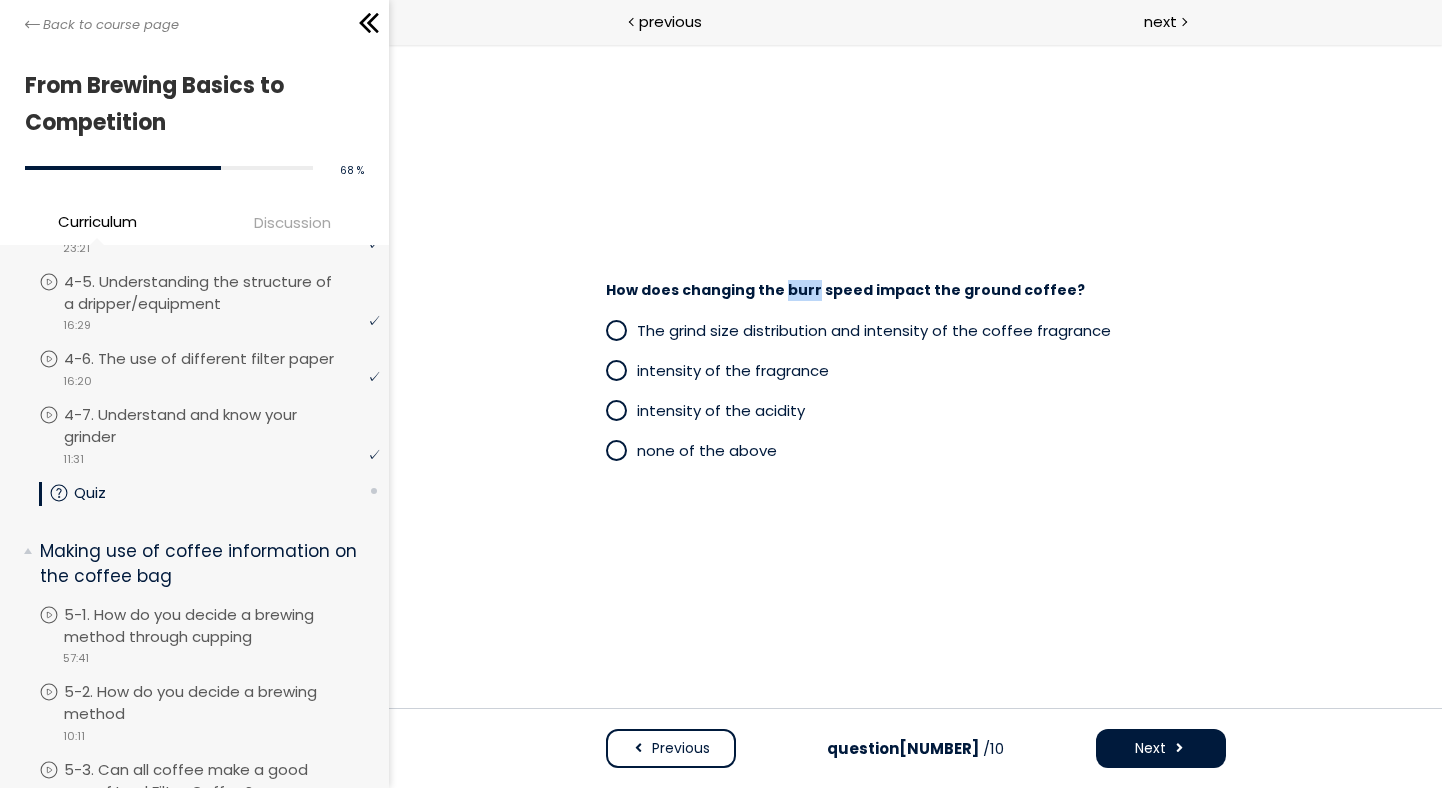 click on "How does changing the burr speed impact the ground coffee?" at bounding box center [845, 290] 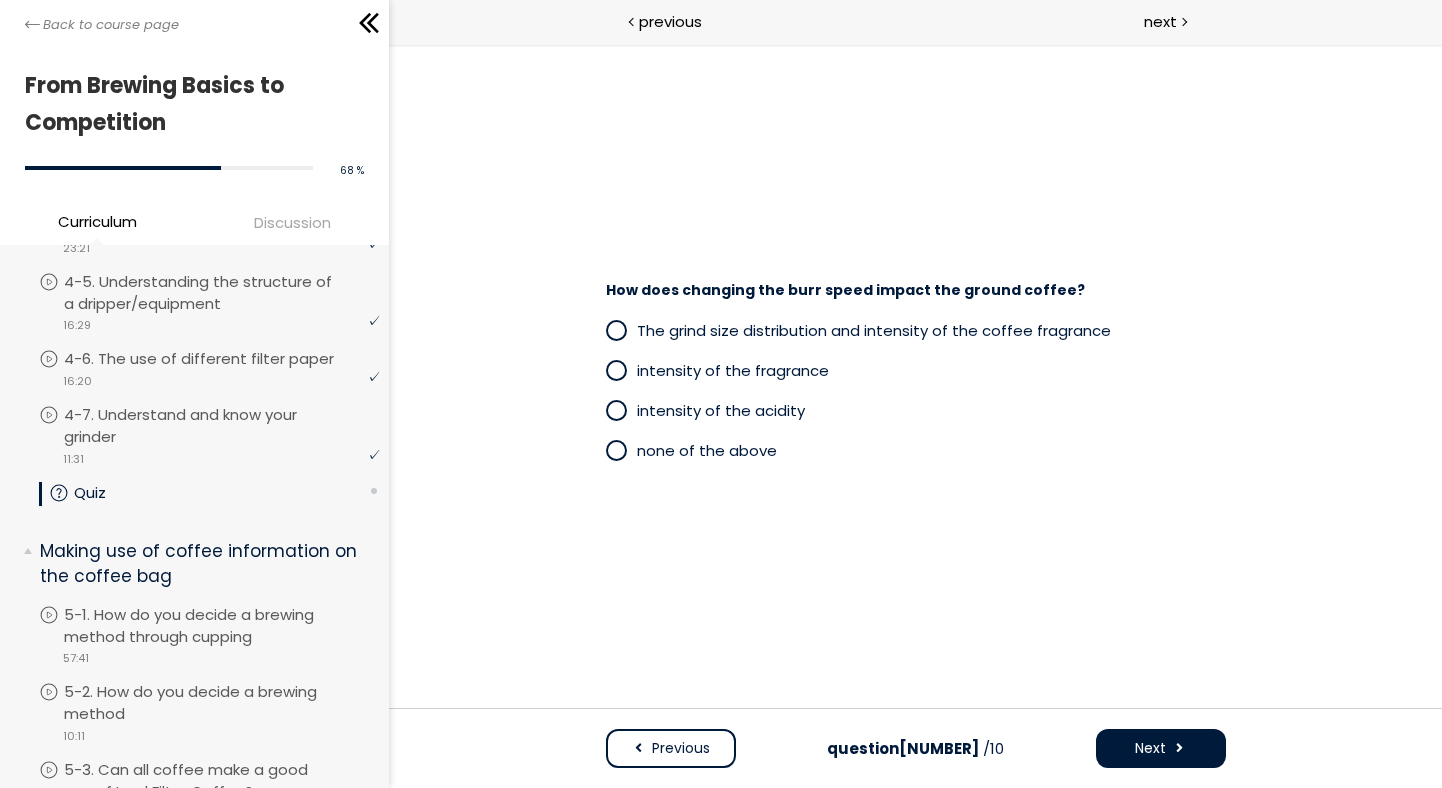 click on "none of the above" at bounding box center (916, 451) 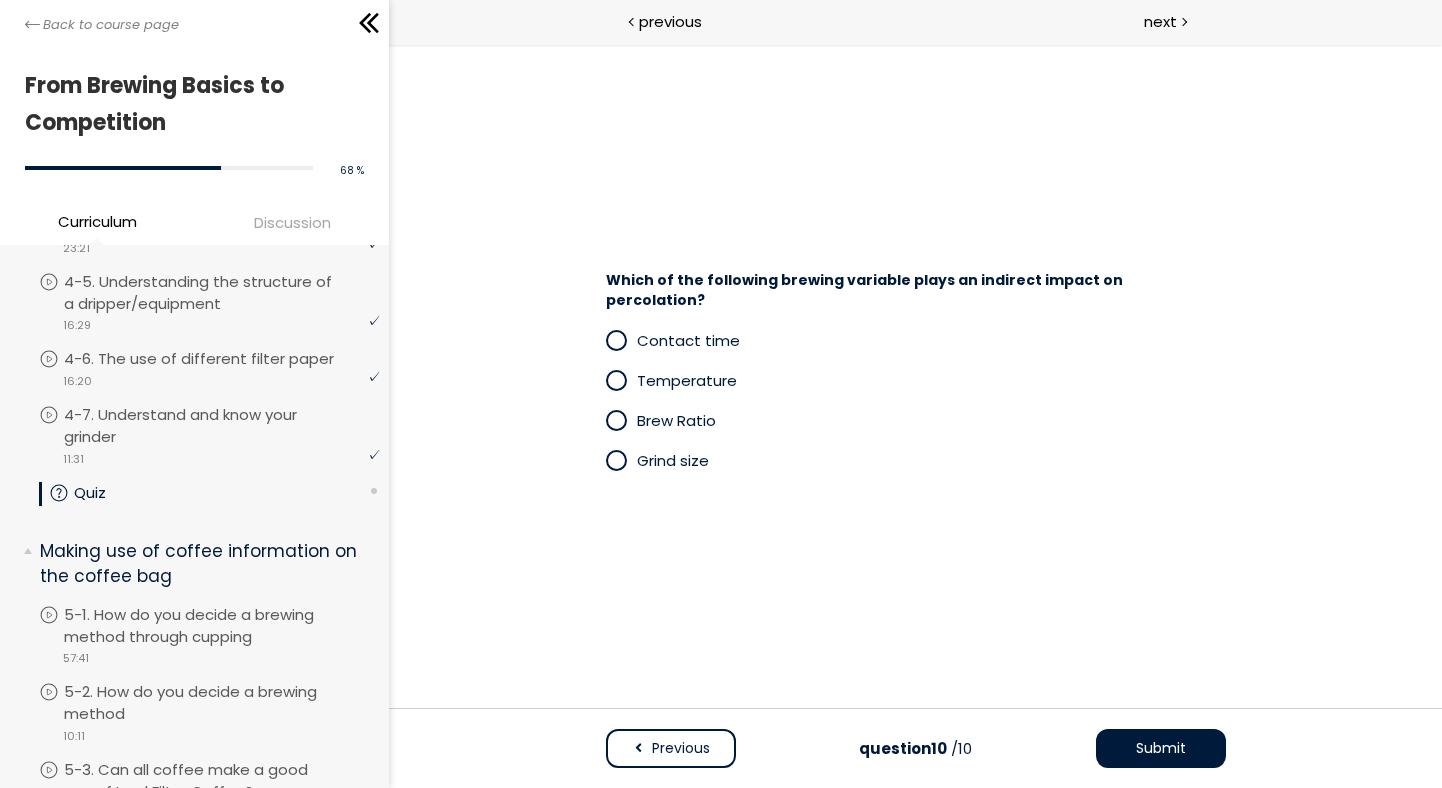 click on "Contact time" at bounding box center [688, 340] 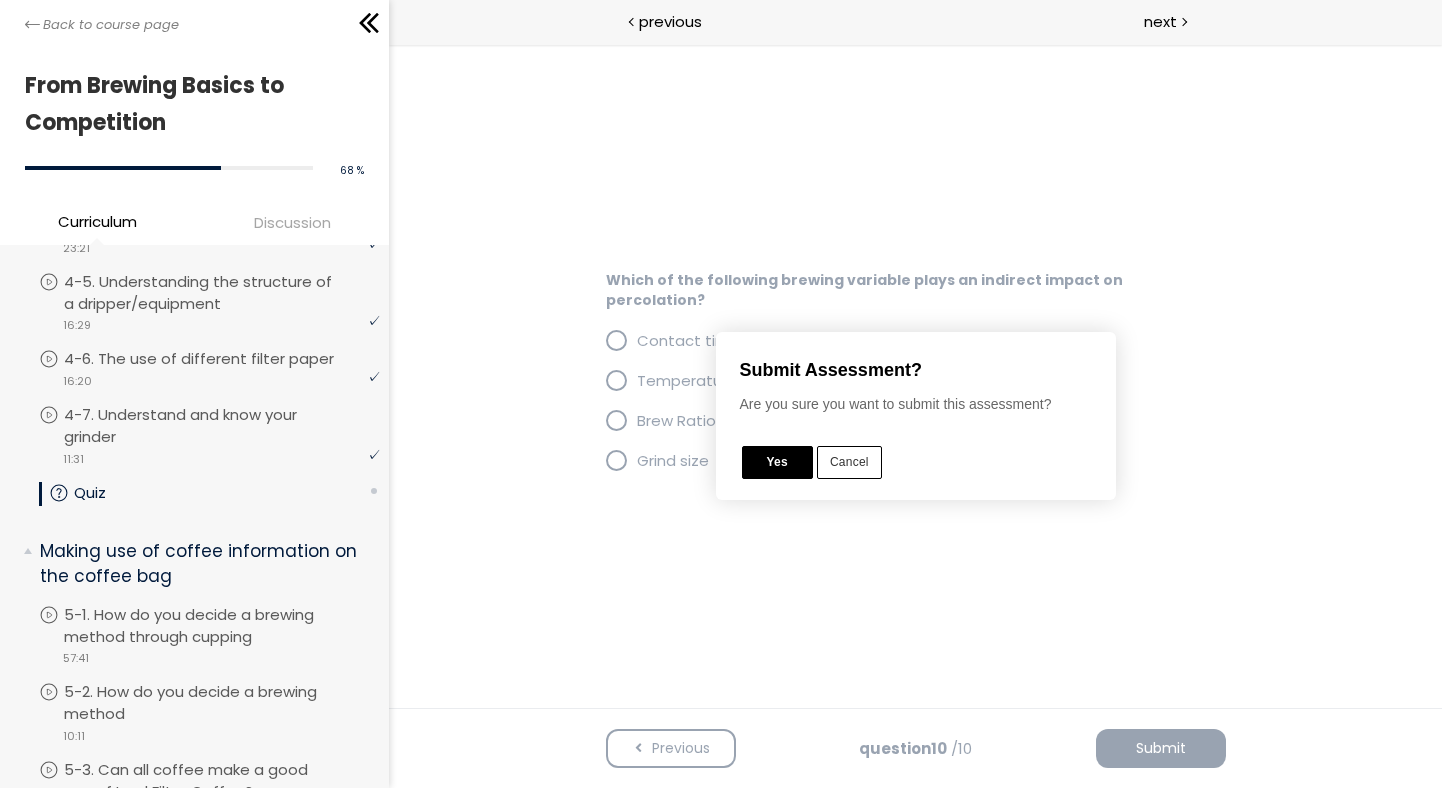 click on "Cancel" at bounding box center [849, 462] 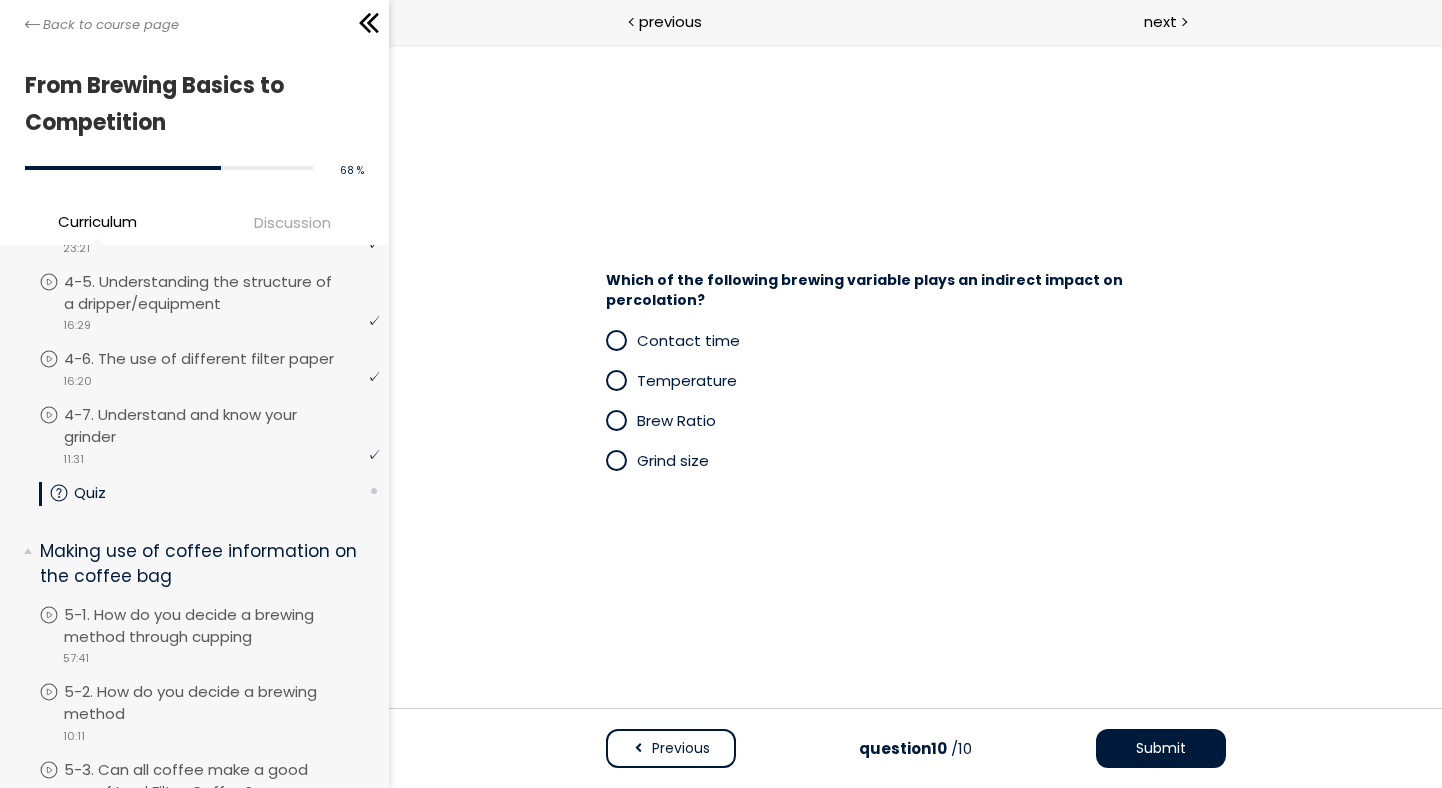 click on "Submit" at bounding box center (1161, 748) 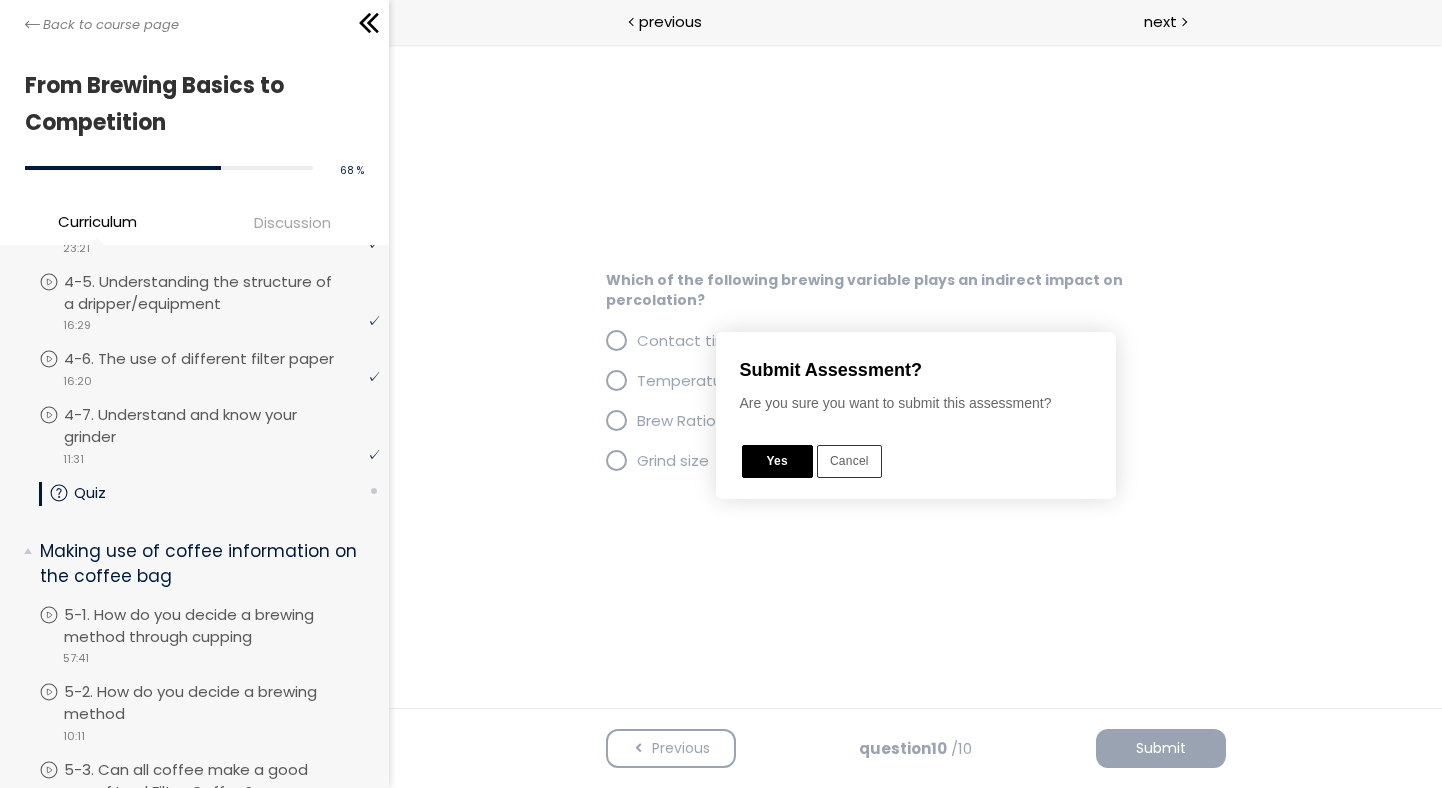 click on "Yes" at bounding box center (777, 462) 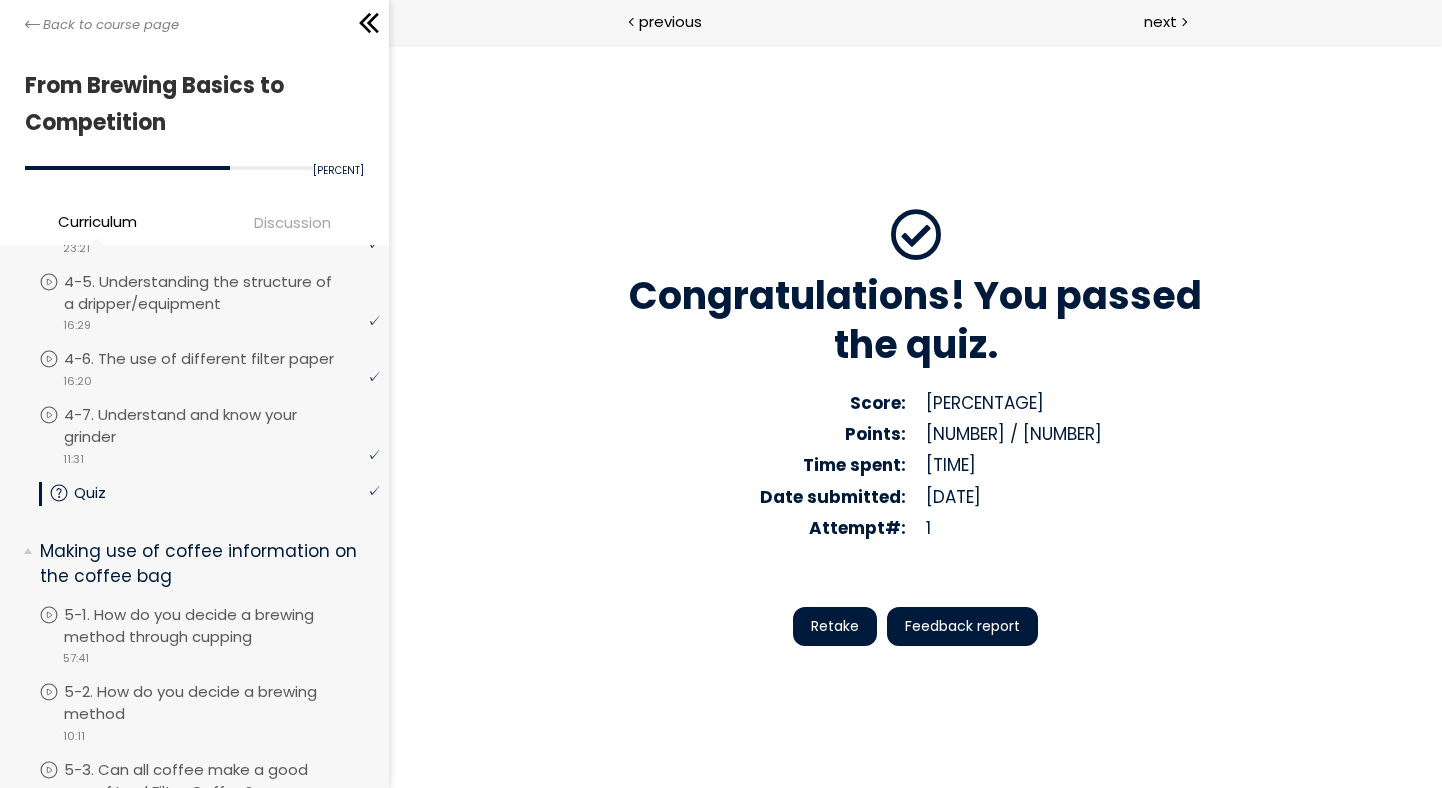 click on "Feedback report" at bounding box center (962, 626) 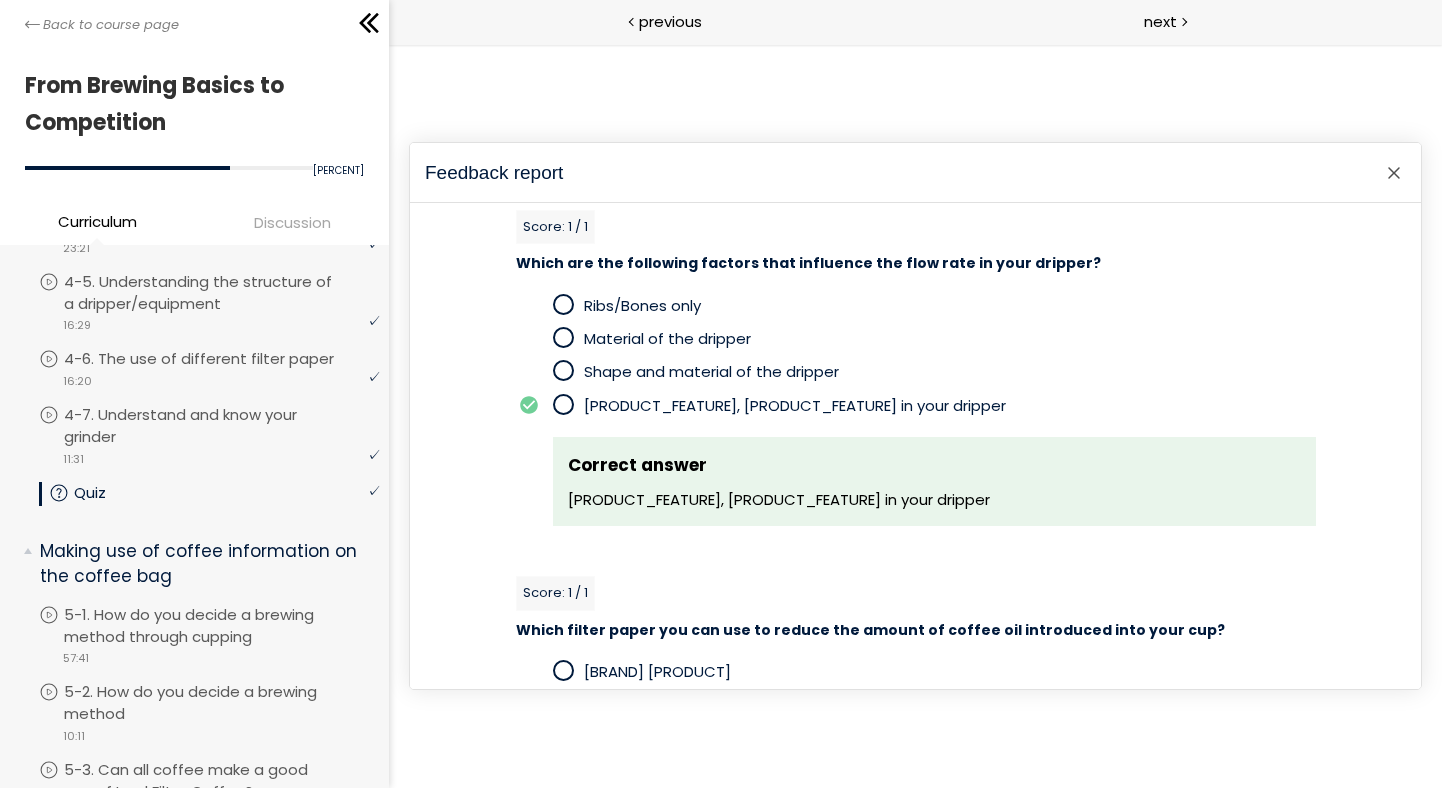 scroll, scrollTop: 2567, scrollLeft: 0, axis: vertical 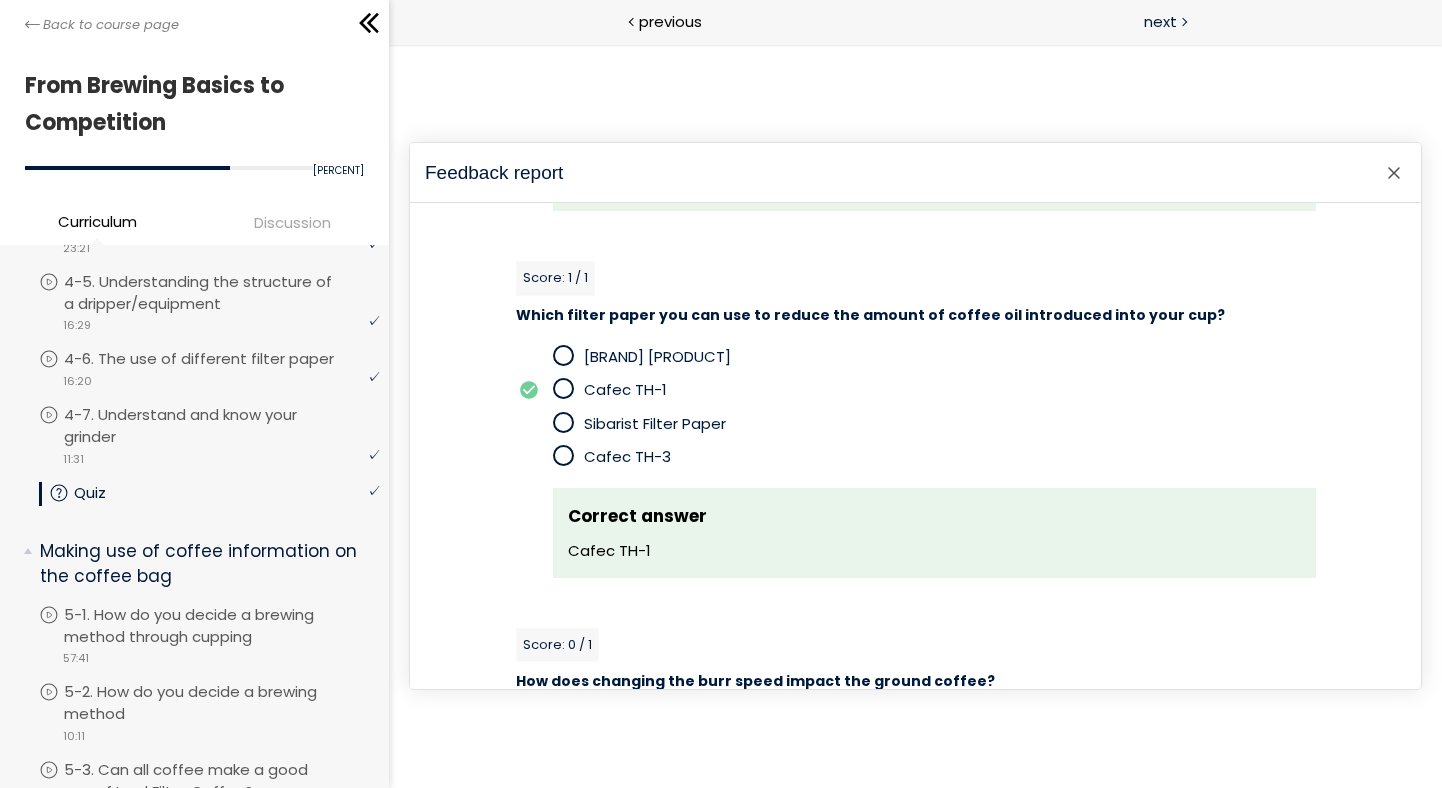click at bounding box center [1183, 20] 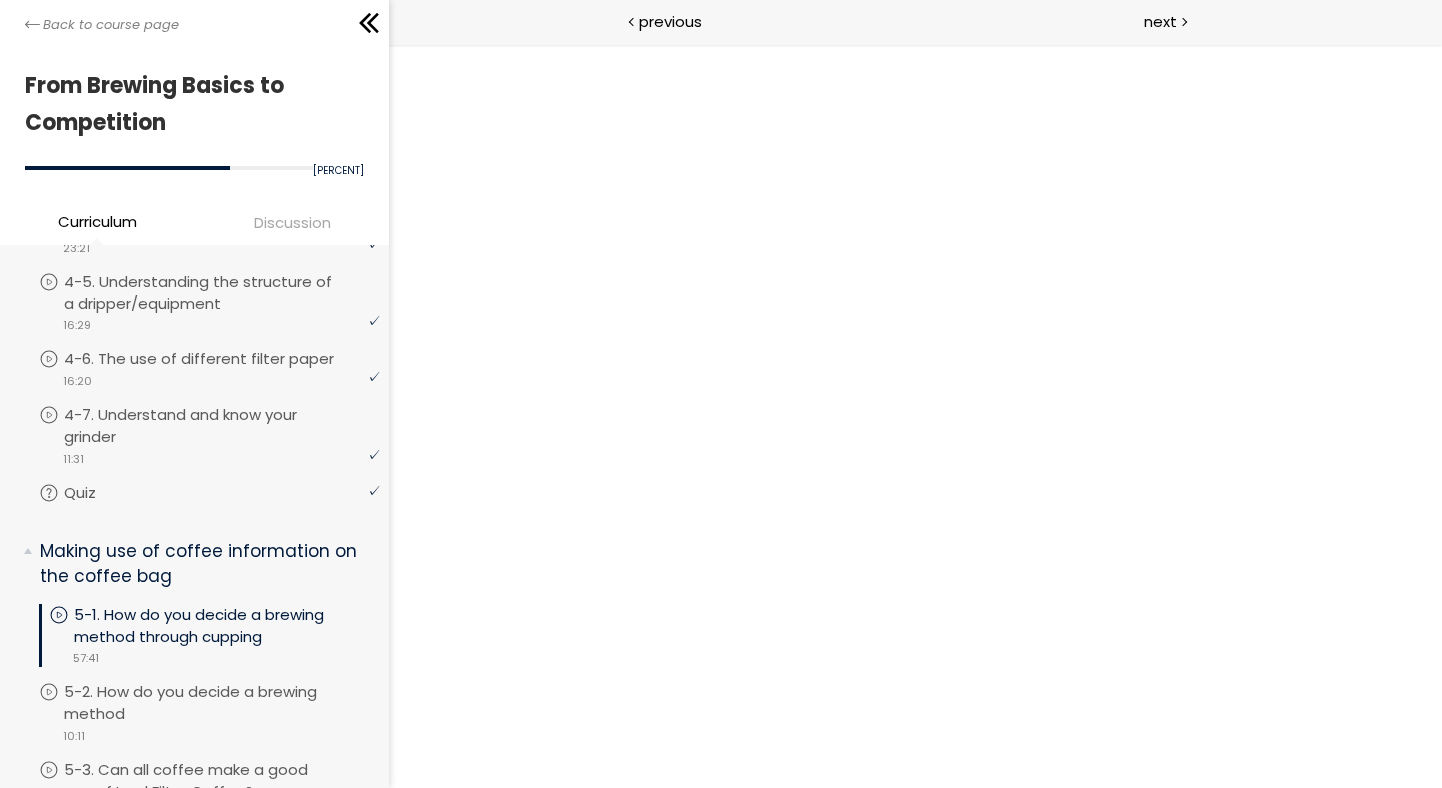 scroll, scrollTop: 0, scrollLeft: 0, axis: both 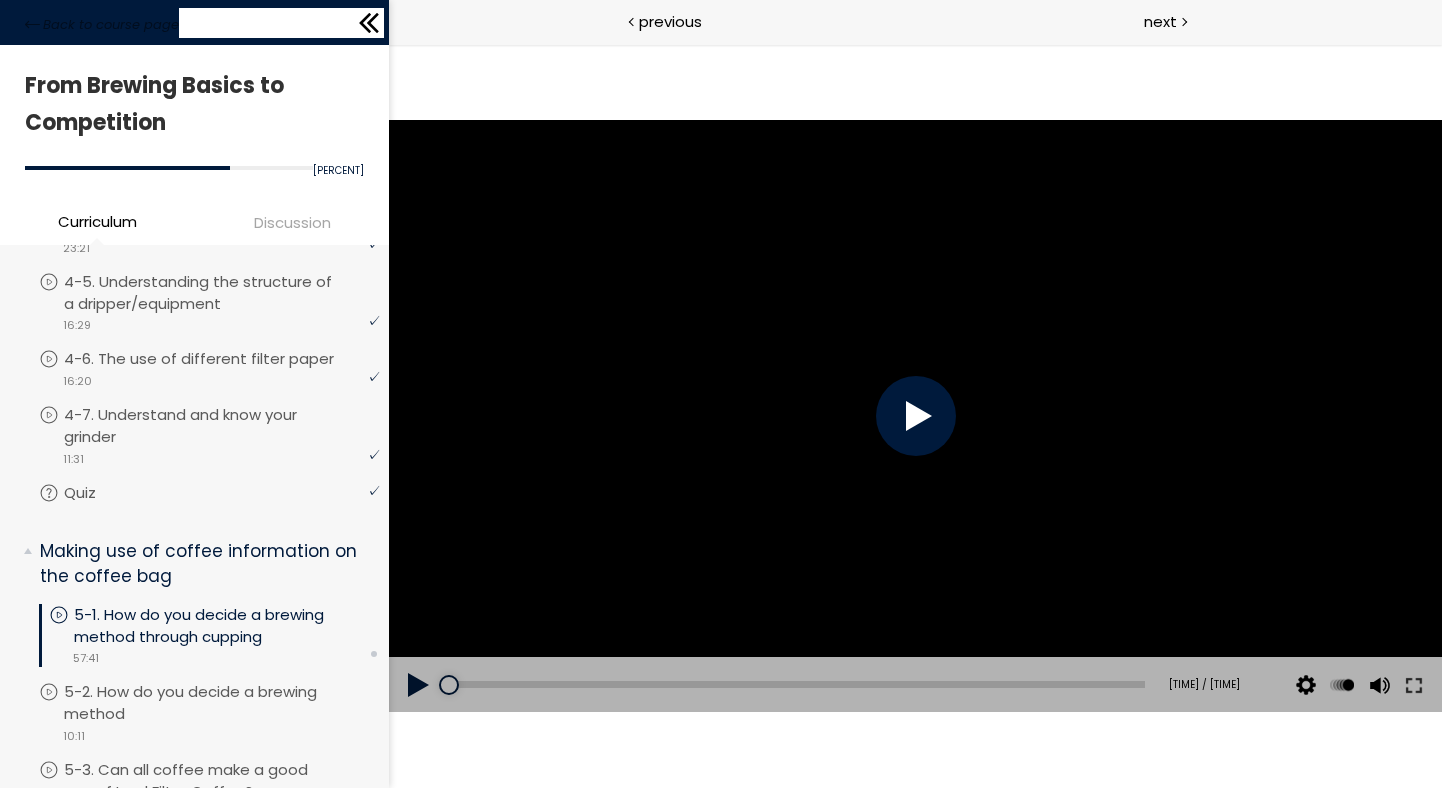 click 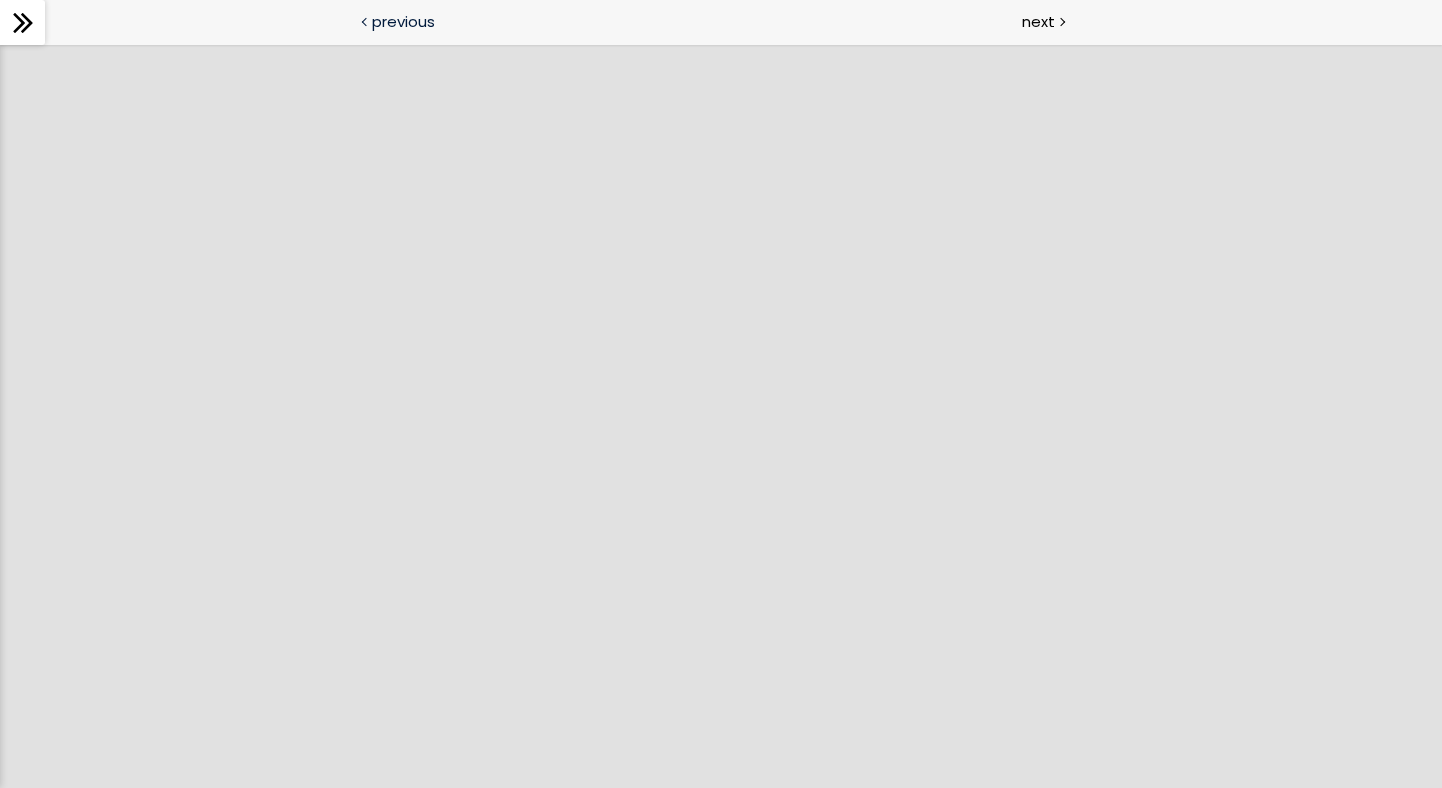scroll, scrollTop: 0, scrollLeft: 0, axis: both 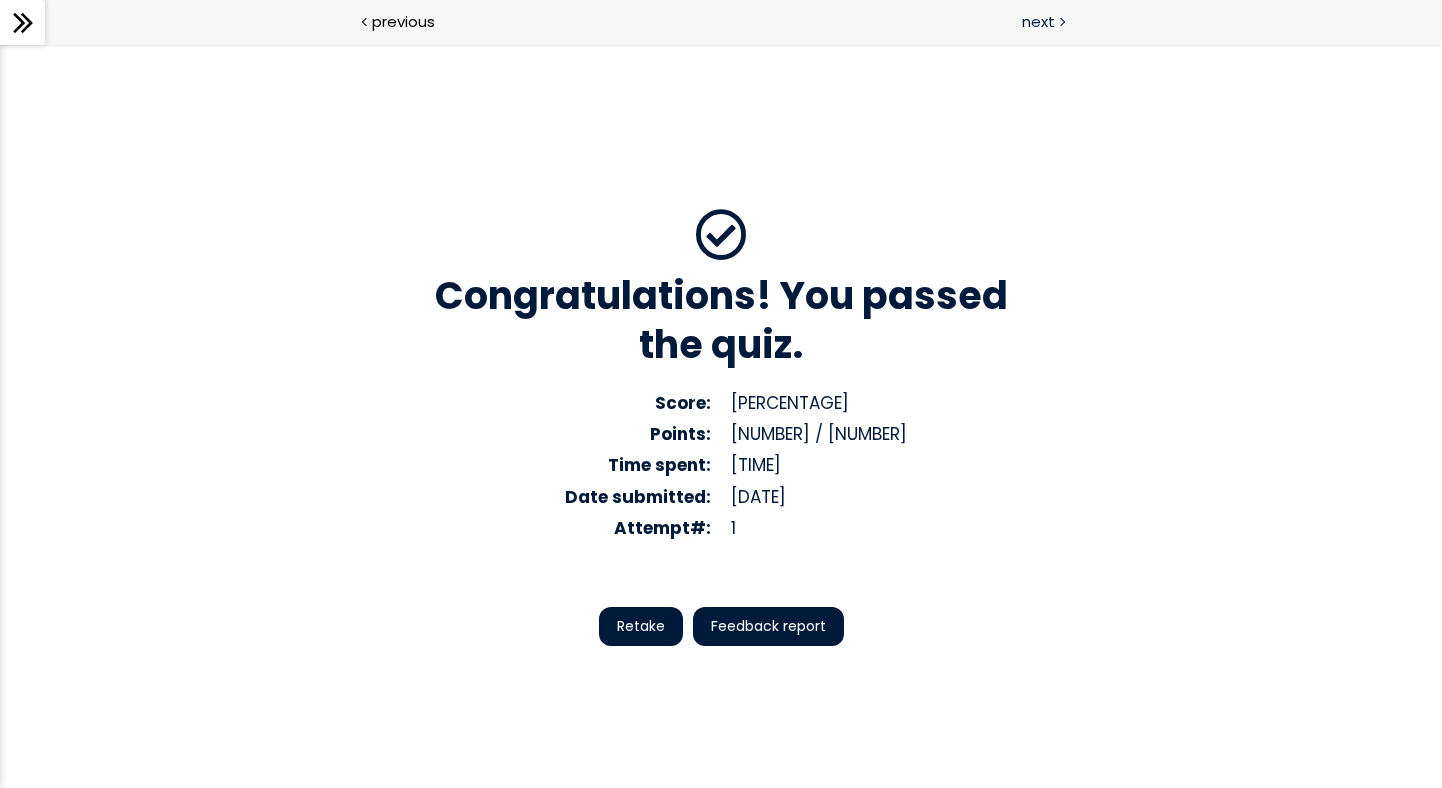 click on "next" at bounding box center (1038, 21) 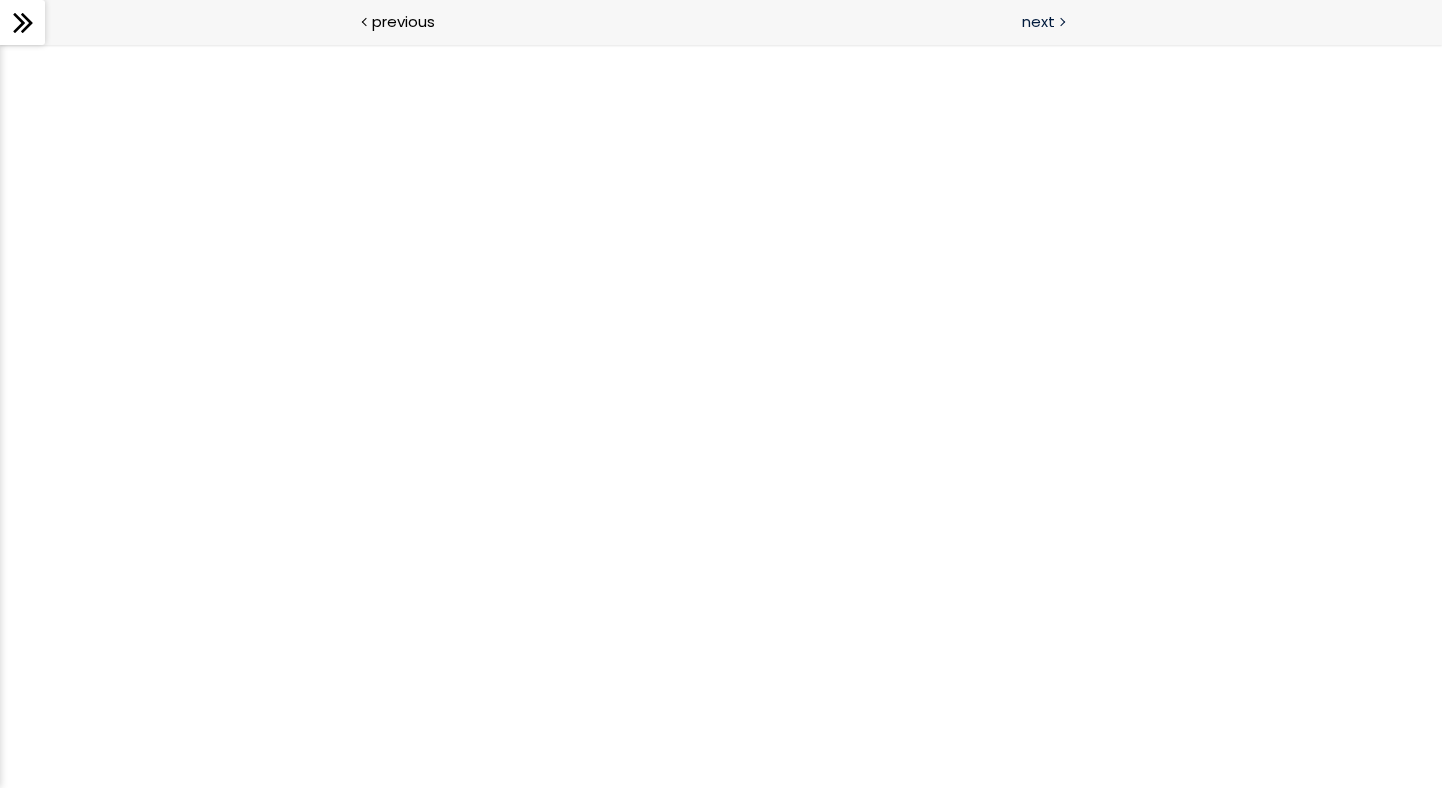 scroll, scrollTop: 0, scrollLeft: 0, axis: both 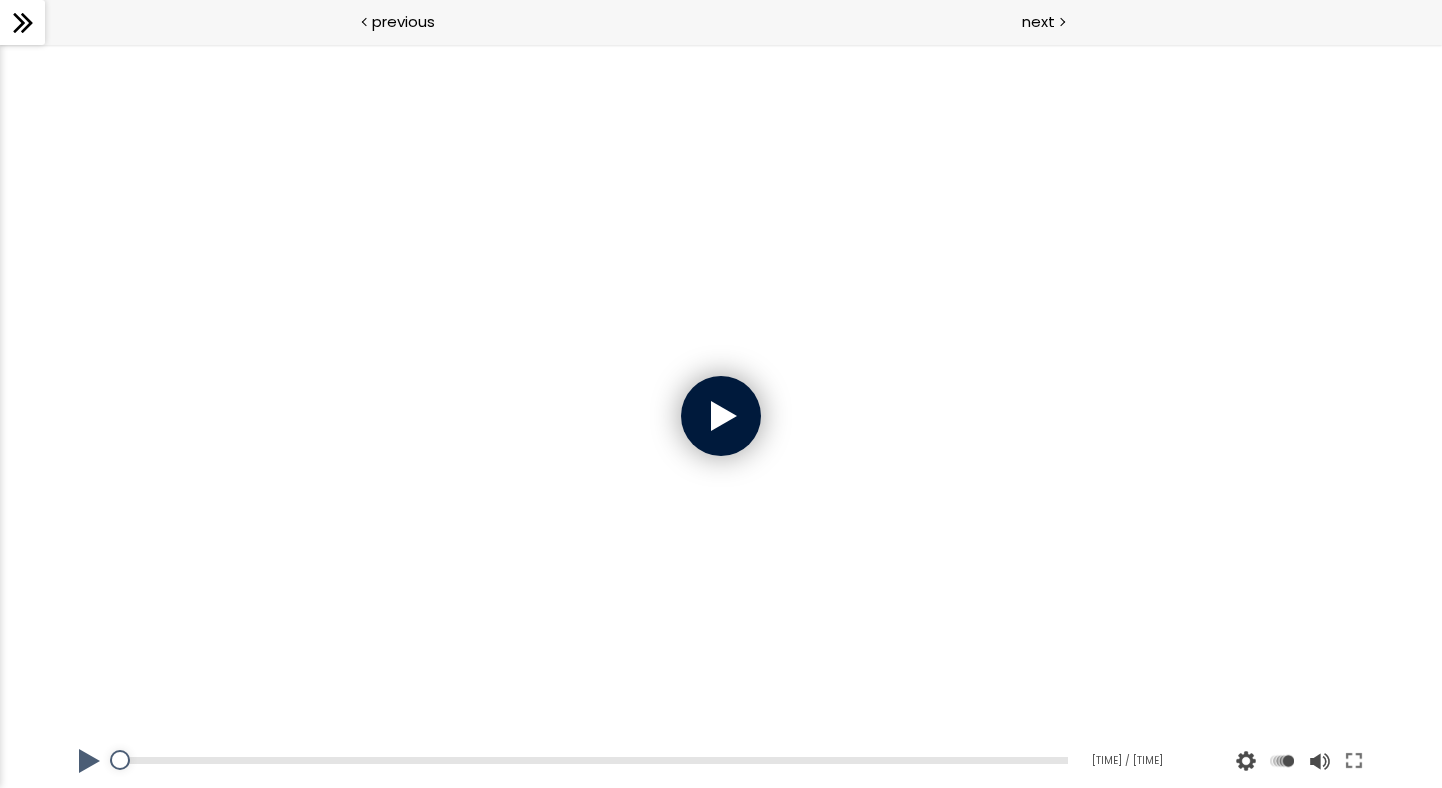 click 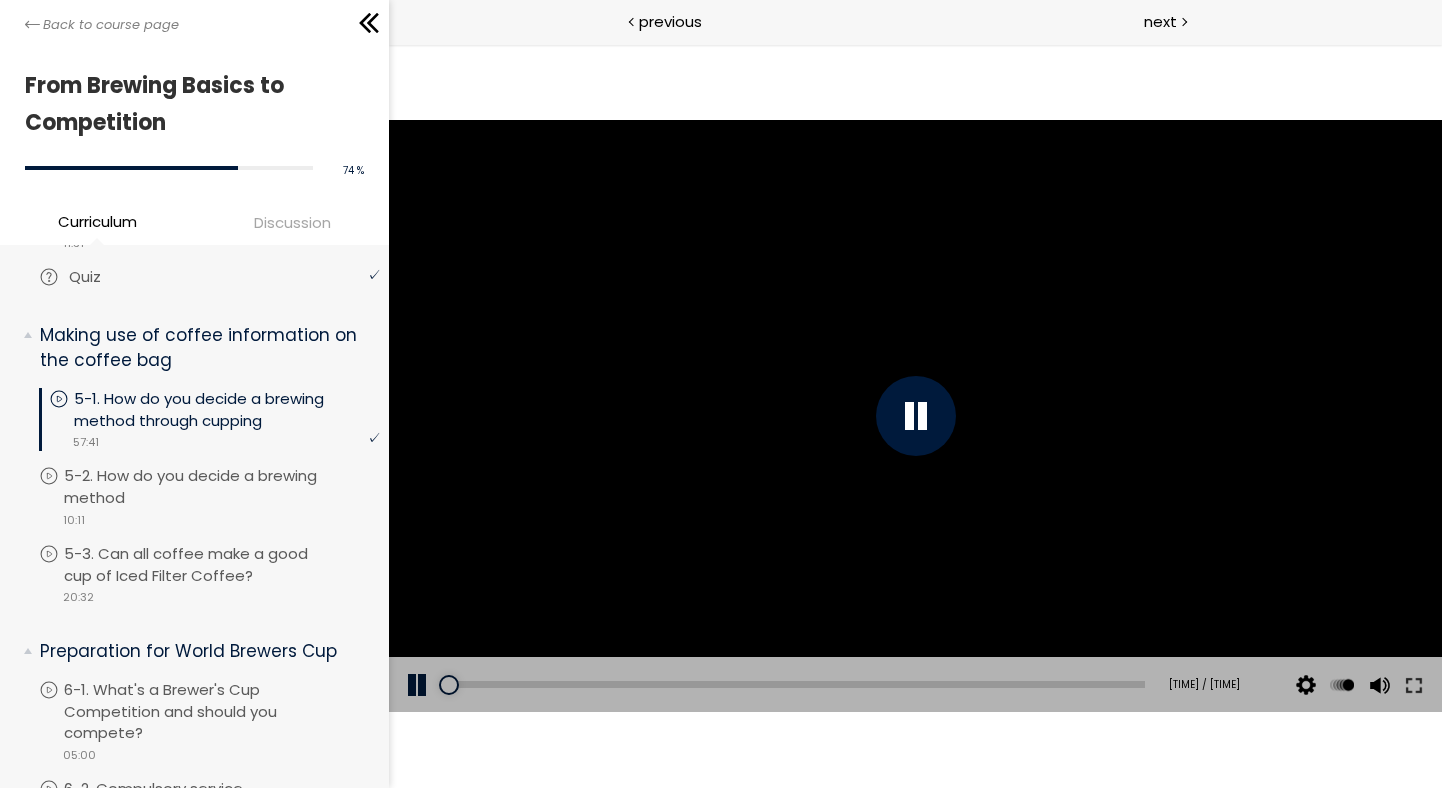 scroll, scrollTop: 1894, scrollLeft: 0, axis: vertical 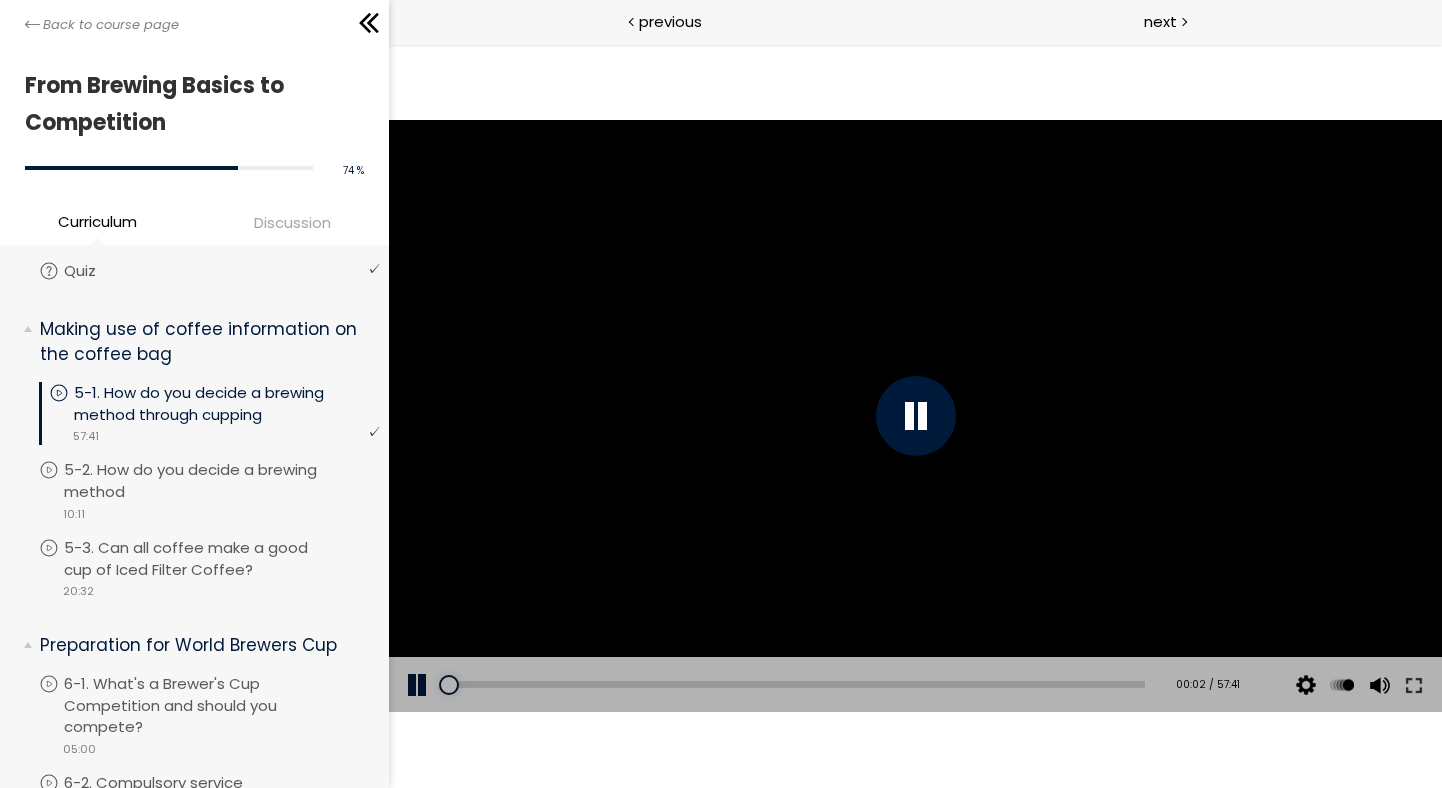 click at bounding box center (915, 416) 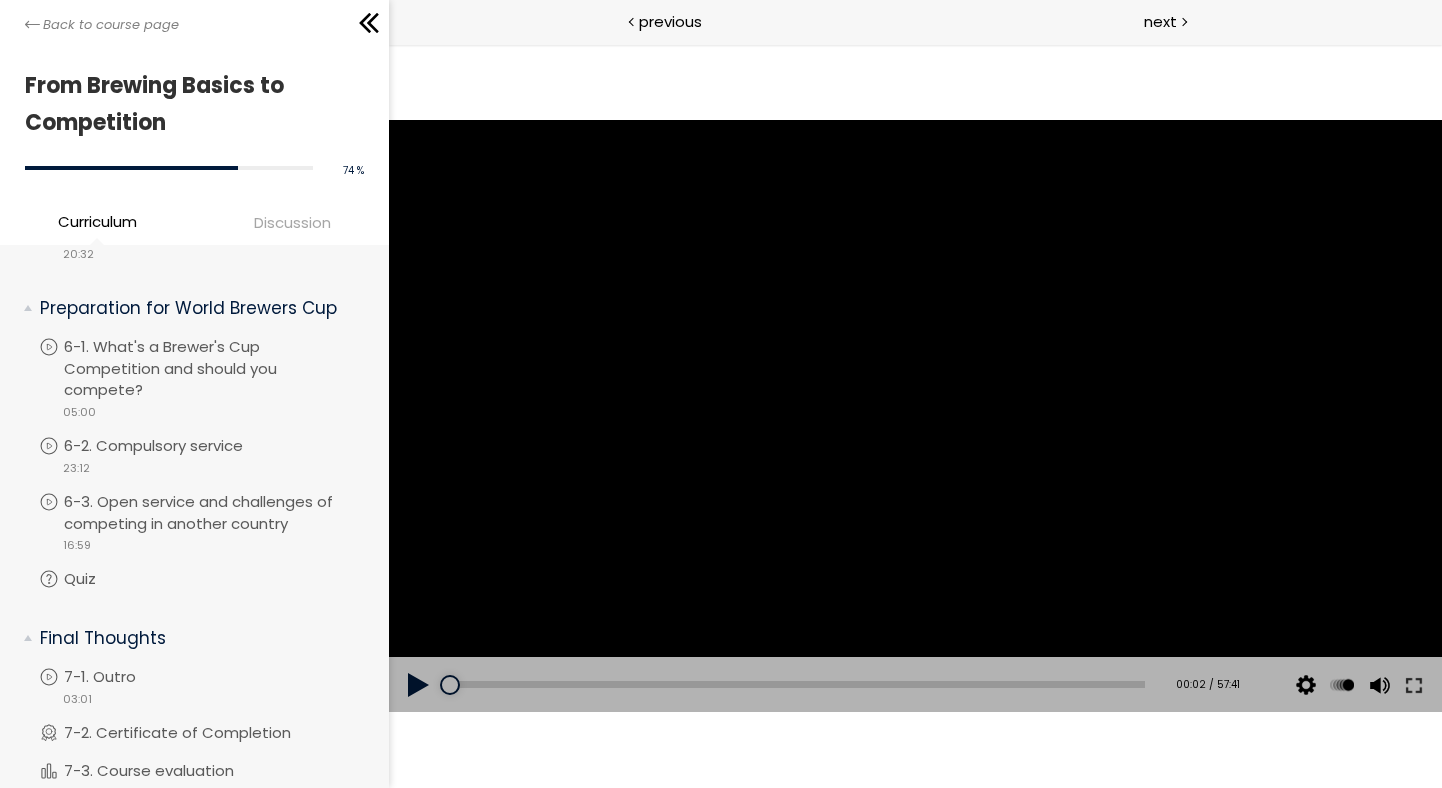 scroll, scrollTop: 2309, scrollLeft: 0, axis: vertical 